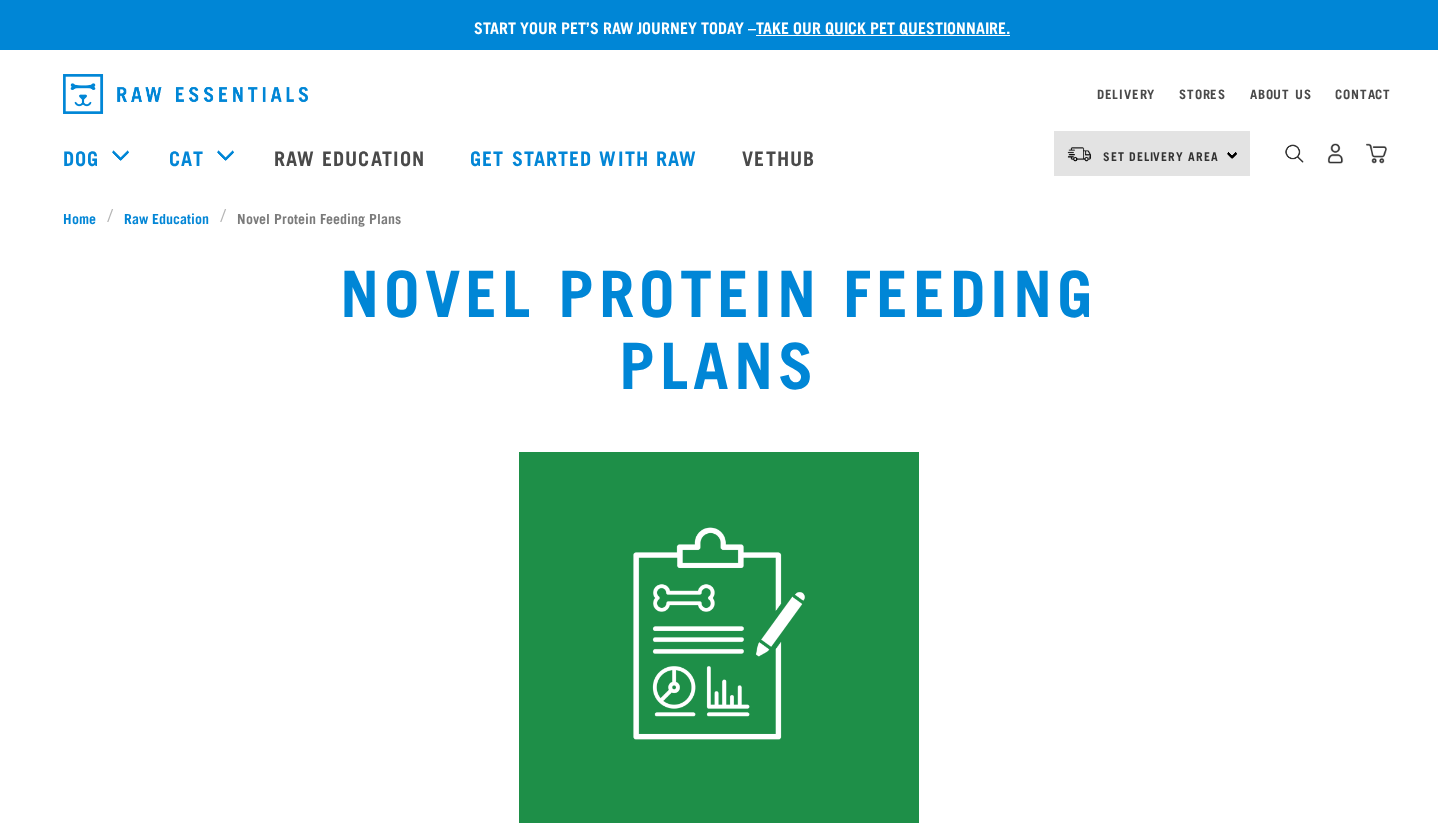 scroll, scrollTop: 0, scrollLeft: 0, axis: both 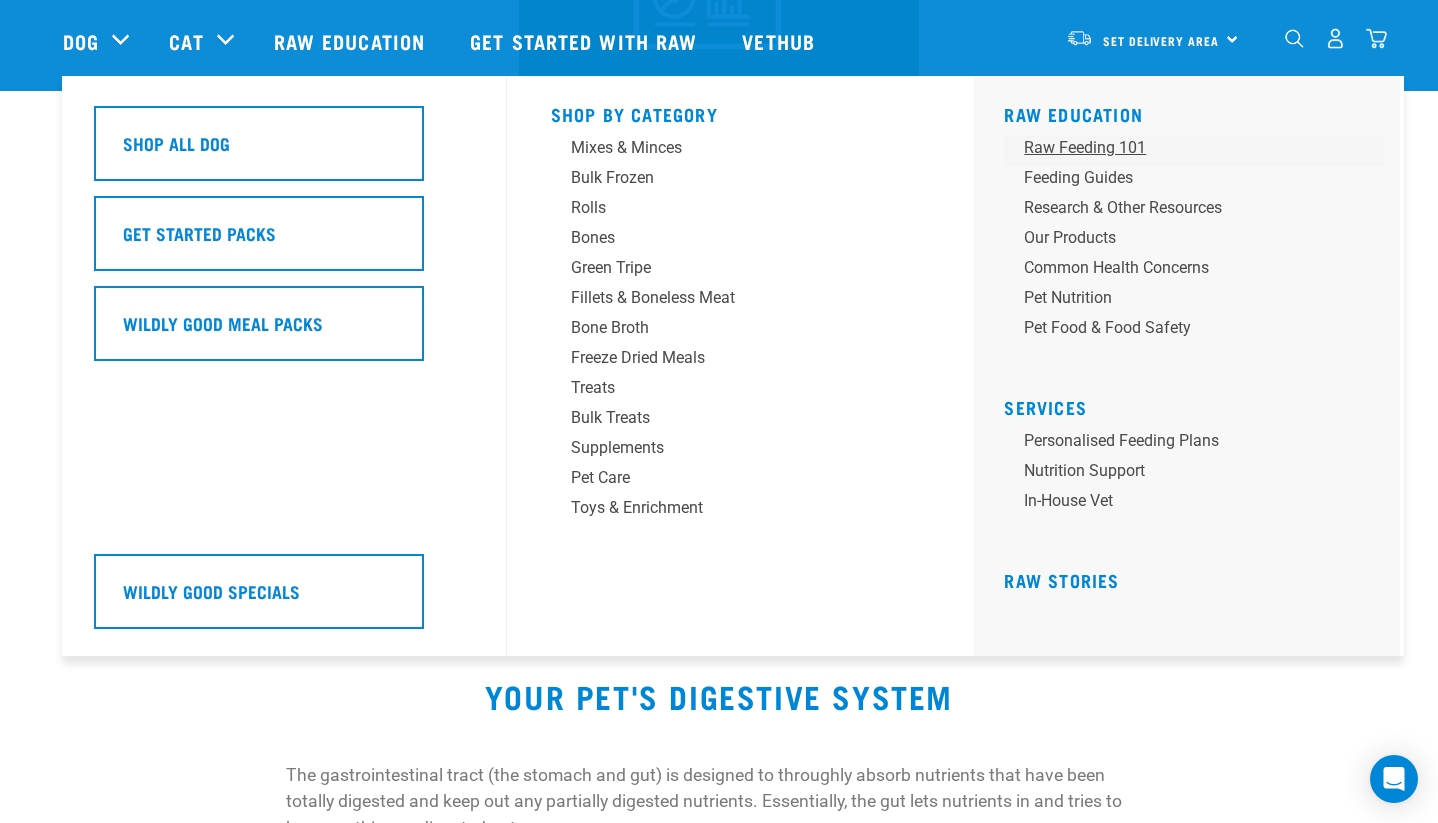 click on "Raw Feeding 101" at bounding box center [1180, 148] 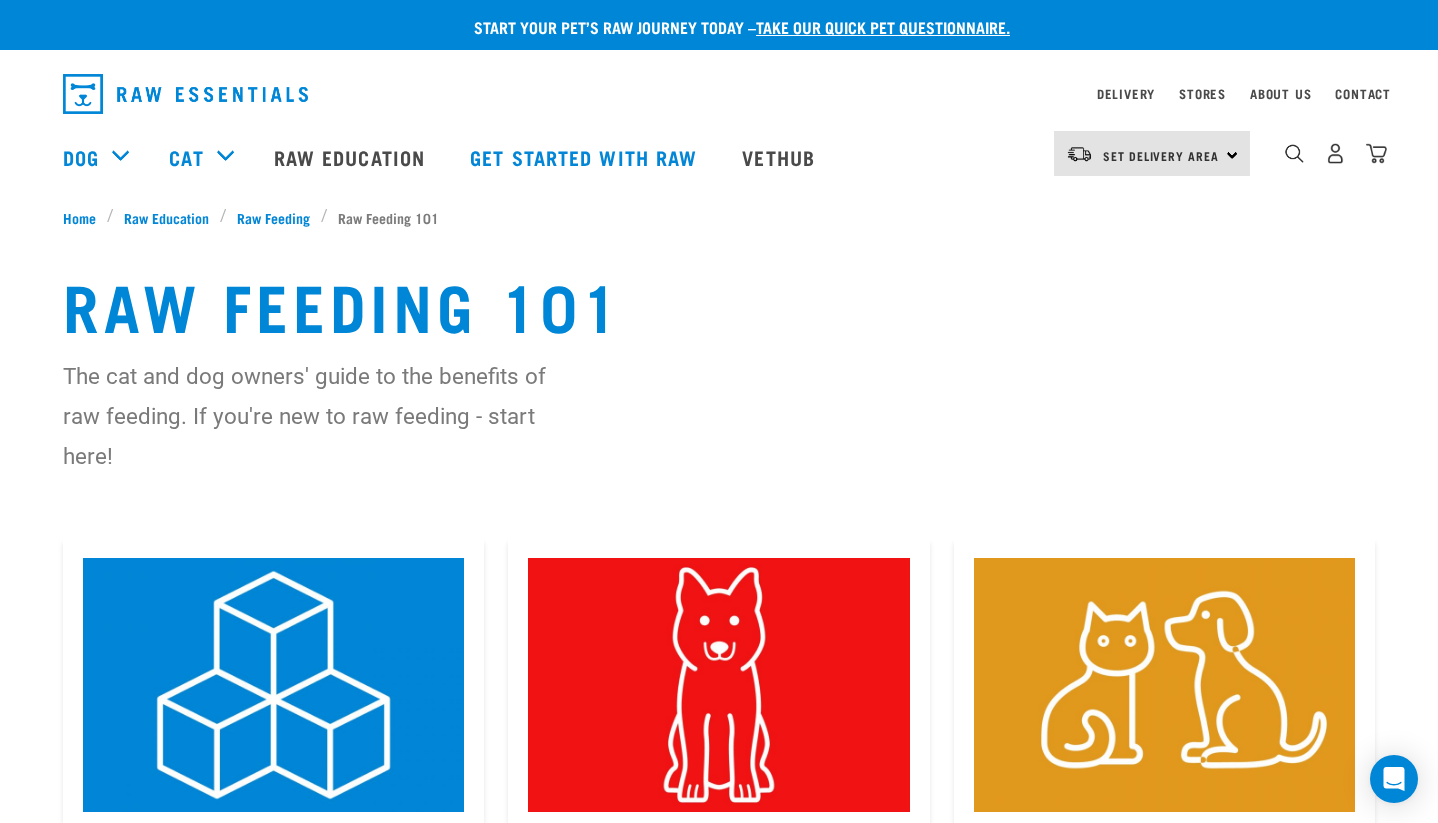 scroll, scrollTop: 0, scrollLeft: 0, axis: both 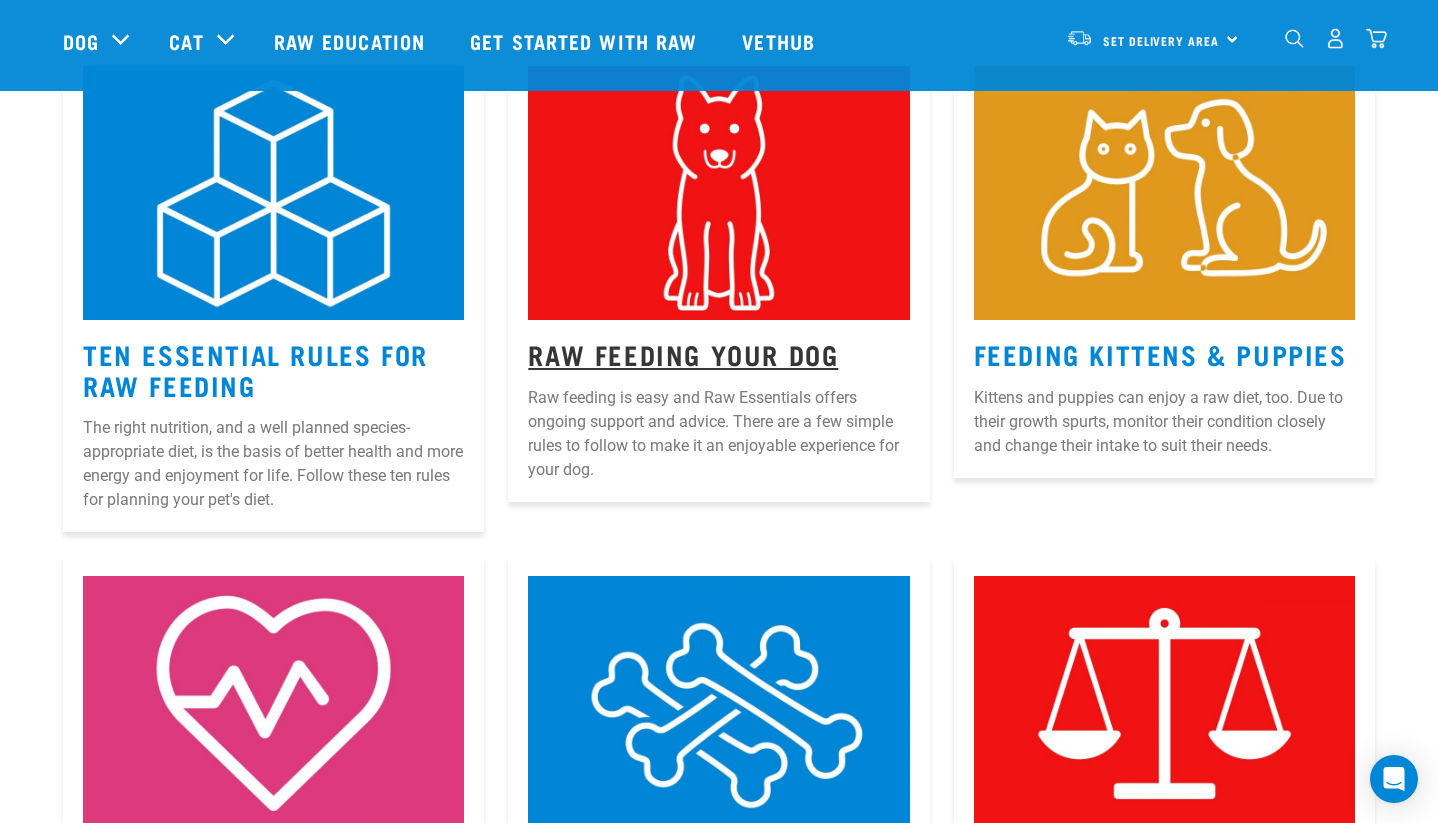 click on "Raw Feeding Your Dog" at bounding box center [683, 353] 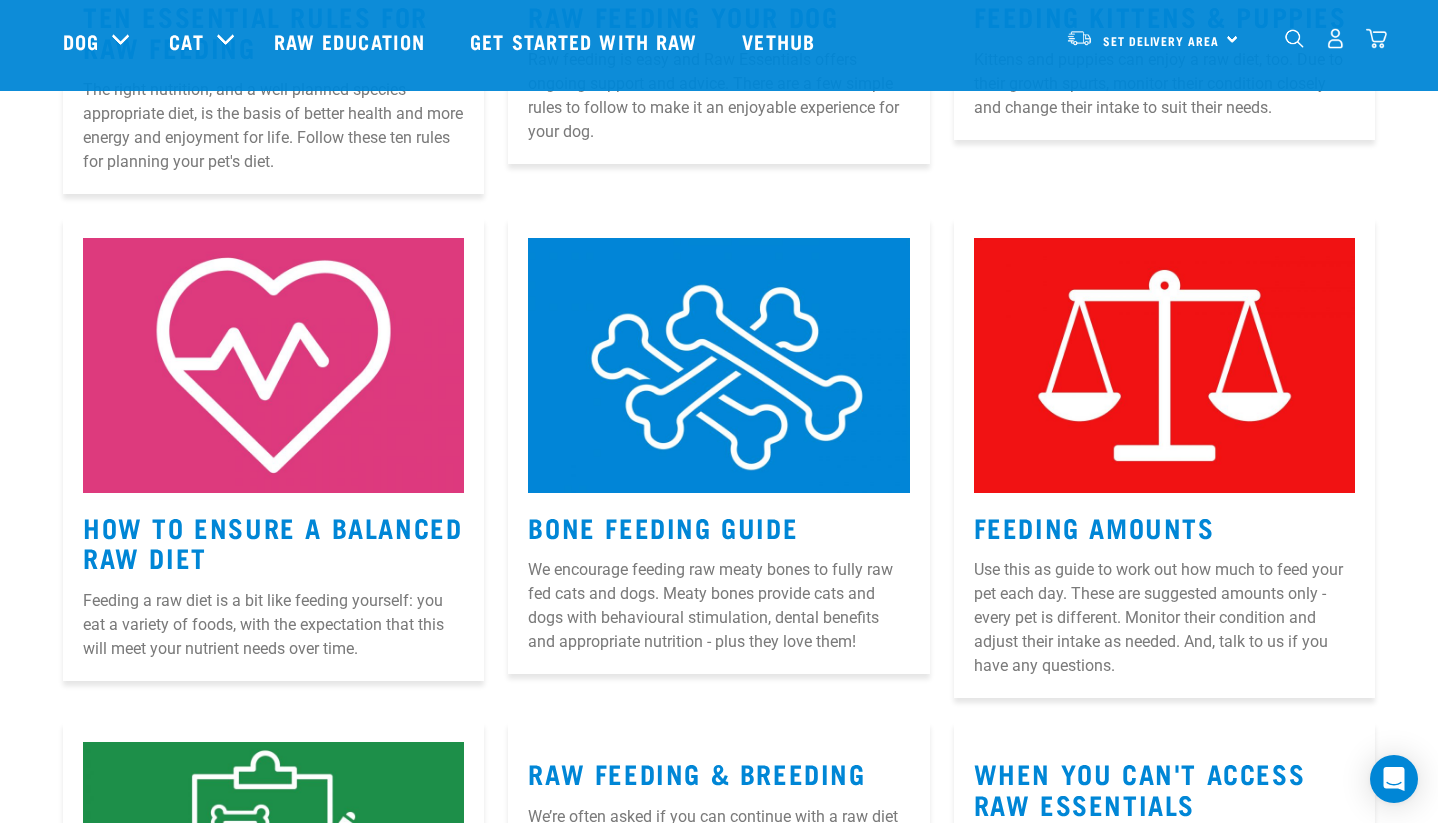 scroll, scrollTop: 692, scrollLeft: 0, axis: vertical 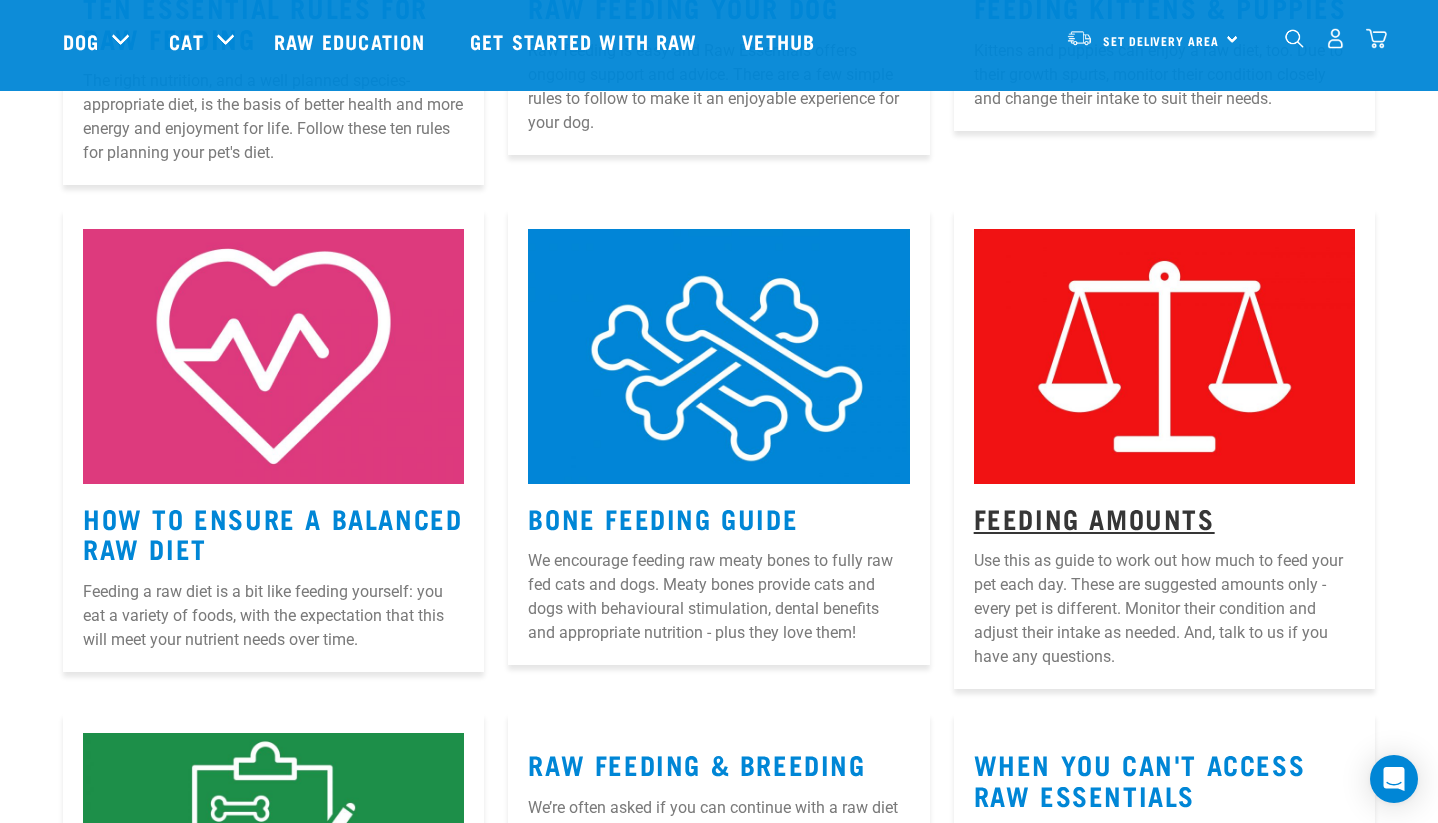 click on "Feeding Amounts" at bounding box center (1094, 517) 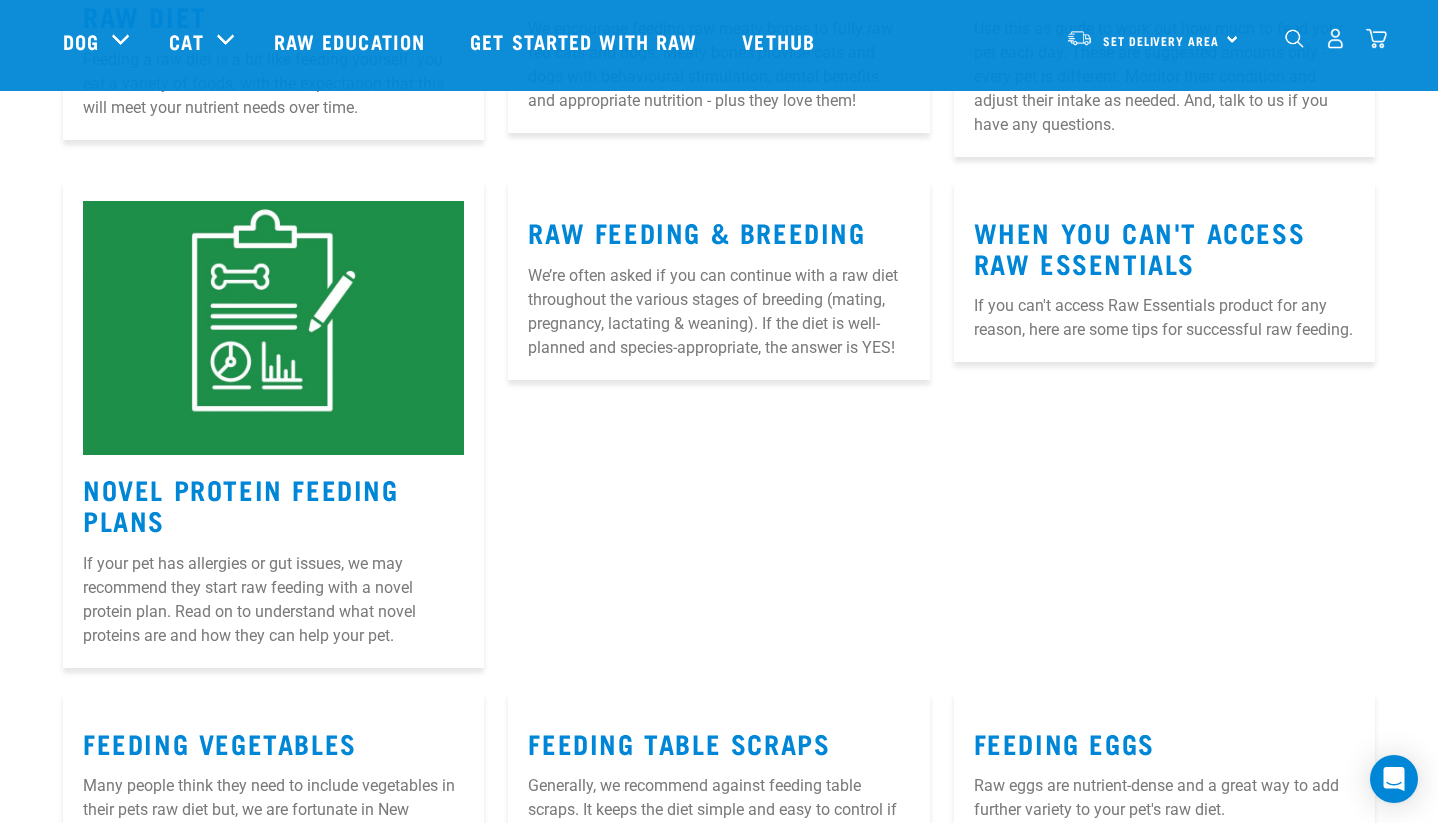 scroll, scrollTop: 1245, scrollLeft: 0, axis: vertical 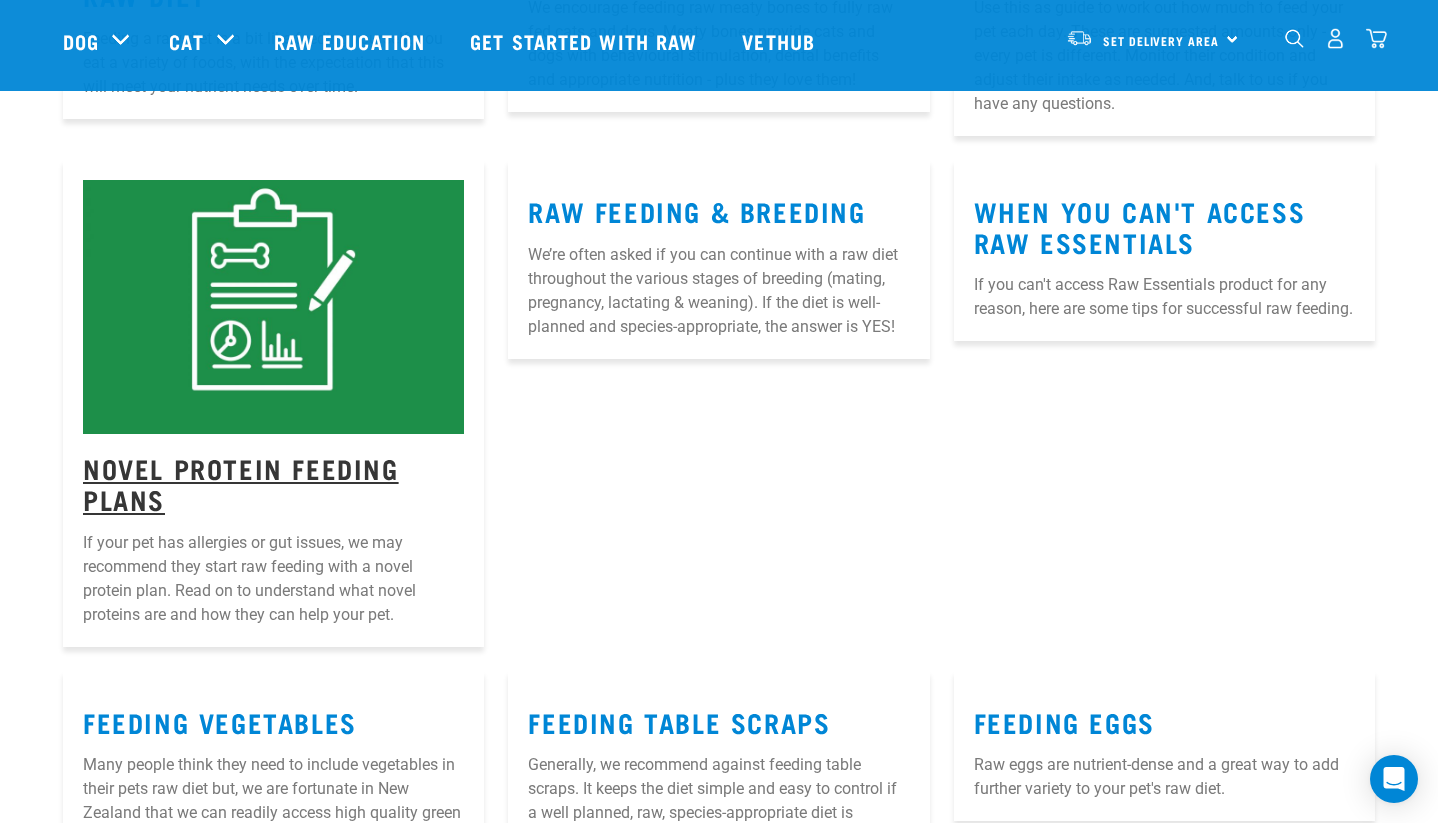 click on "Novel Protein Feeding Plans" at bounding box center [241, 483] 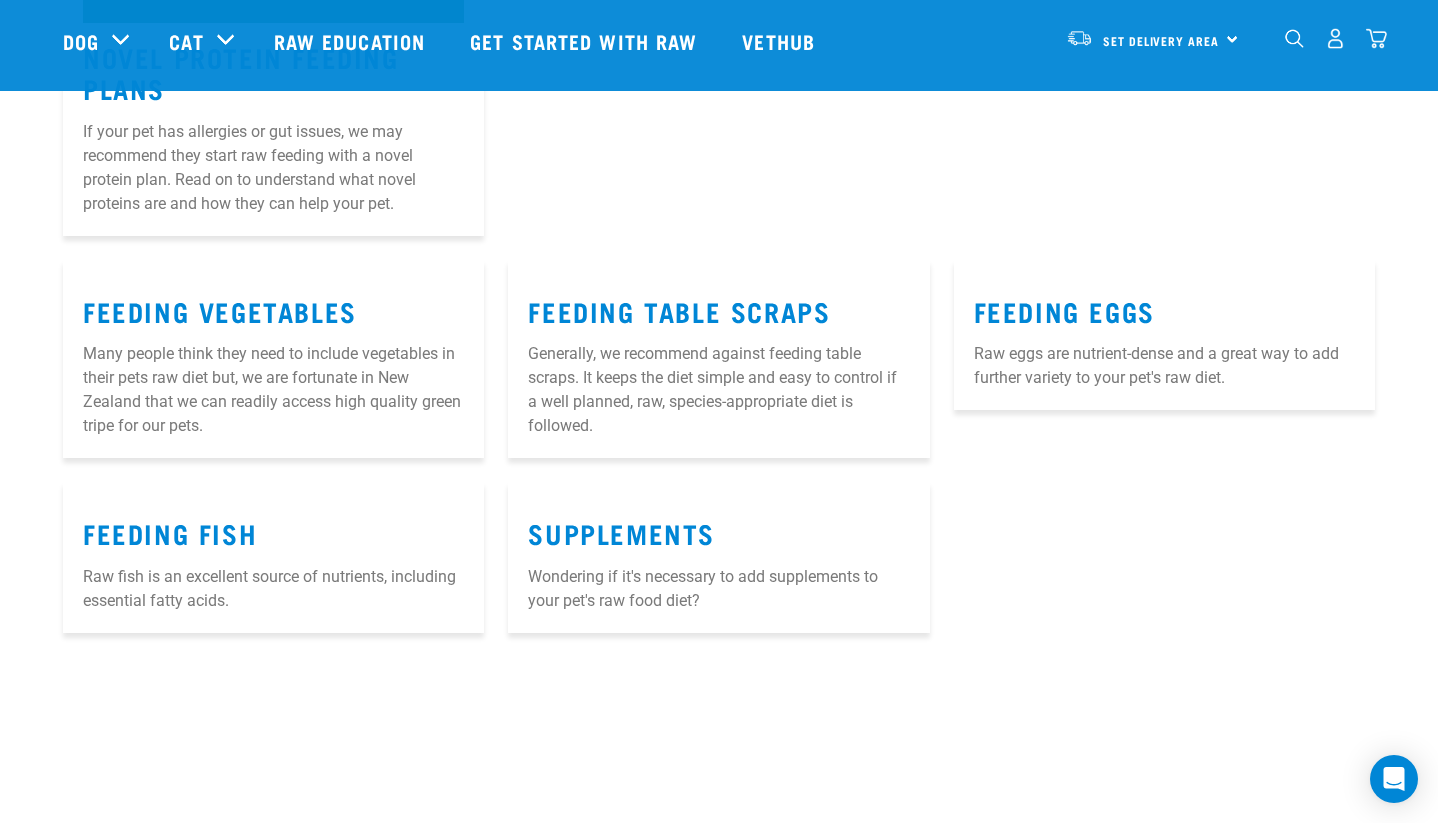 scroll, scrollTop: 1659, scrollLeft: 0, axis: vertical 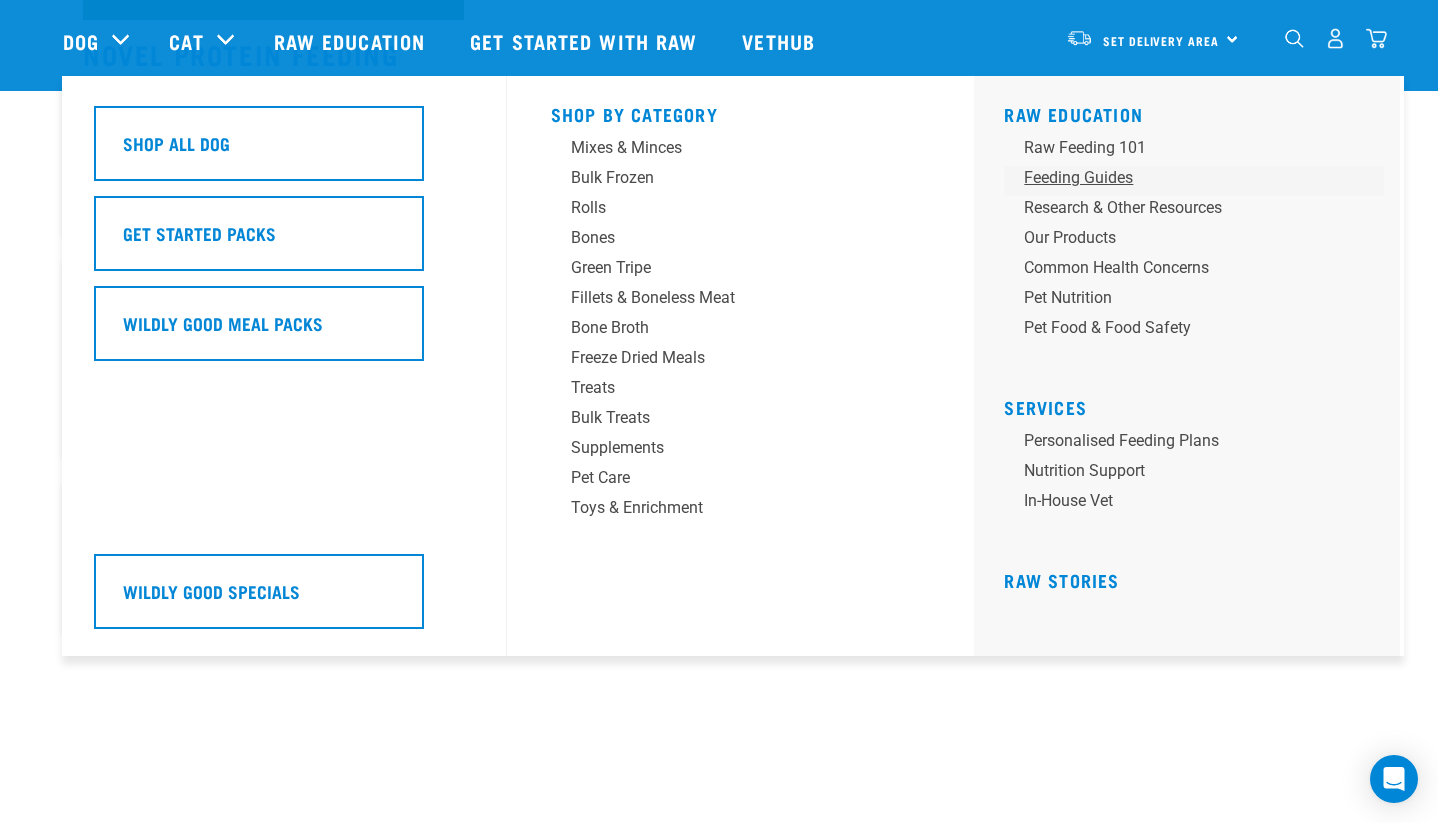 click on "Feeding Guides" at bounding box center [1180, 178] 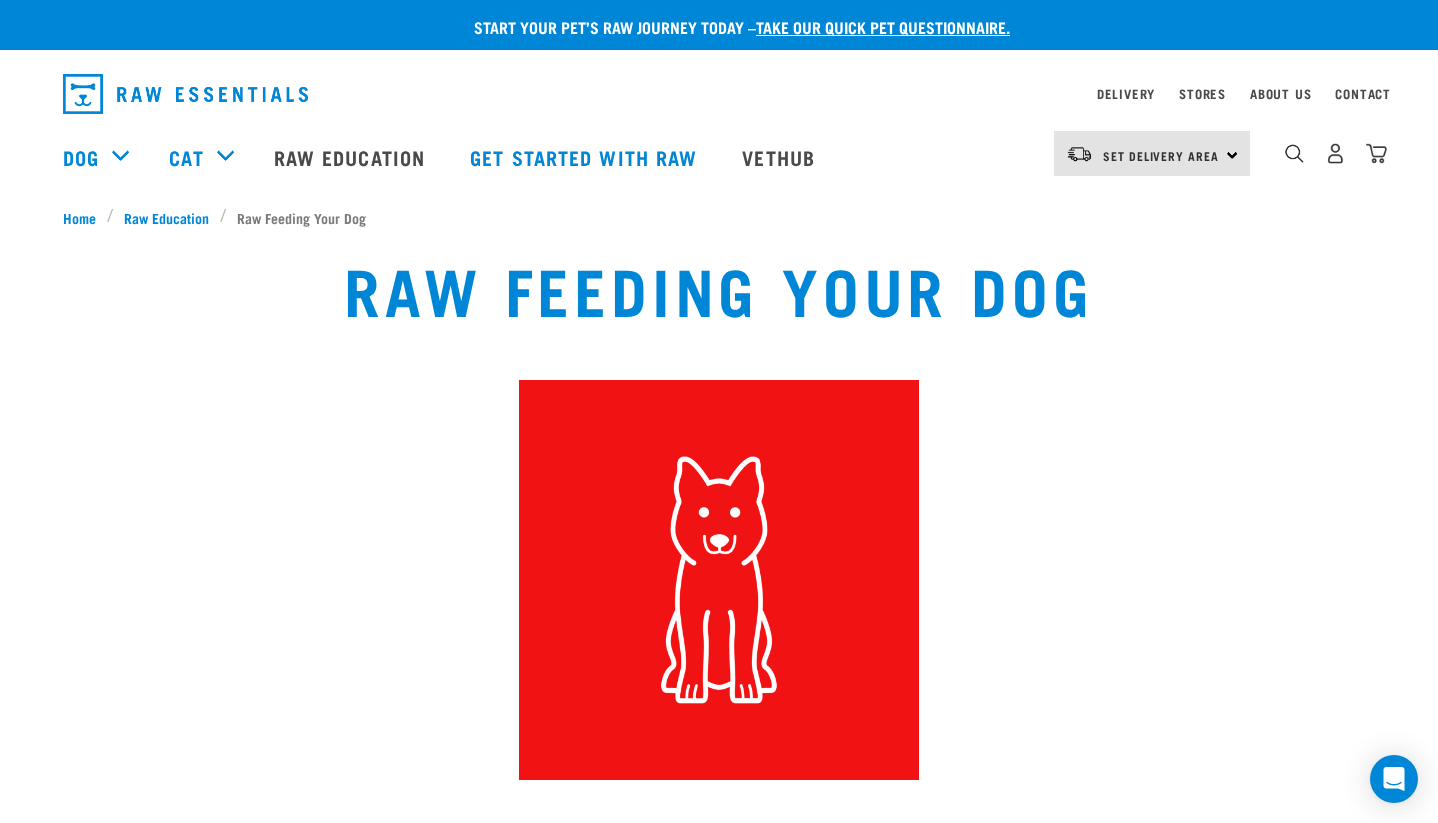 scroll, scrollTop: 0, scrollLeft: 0, axis: both 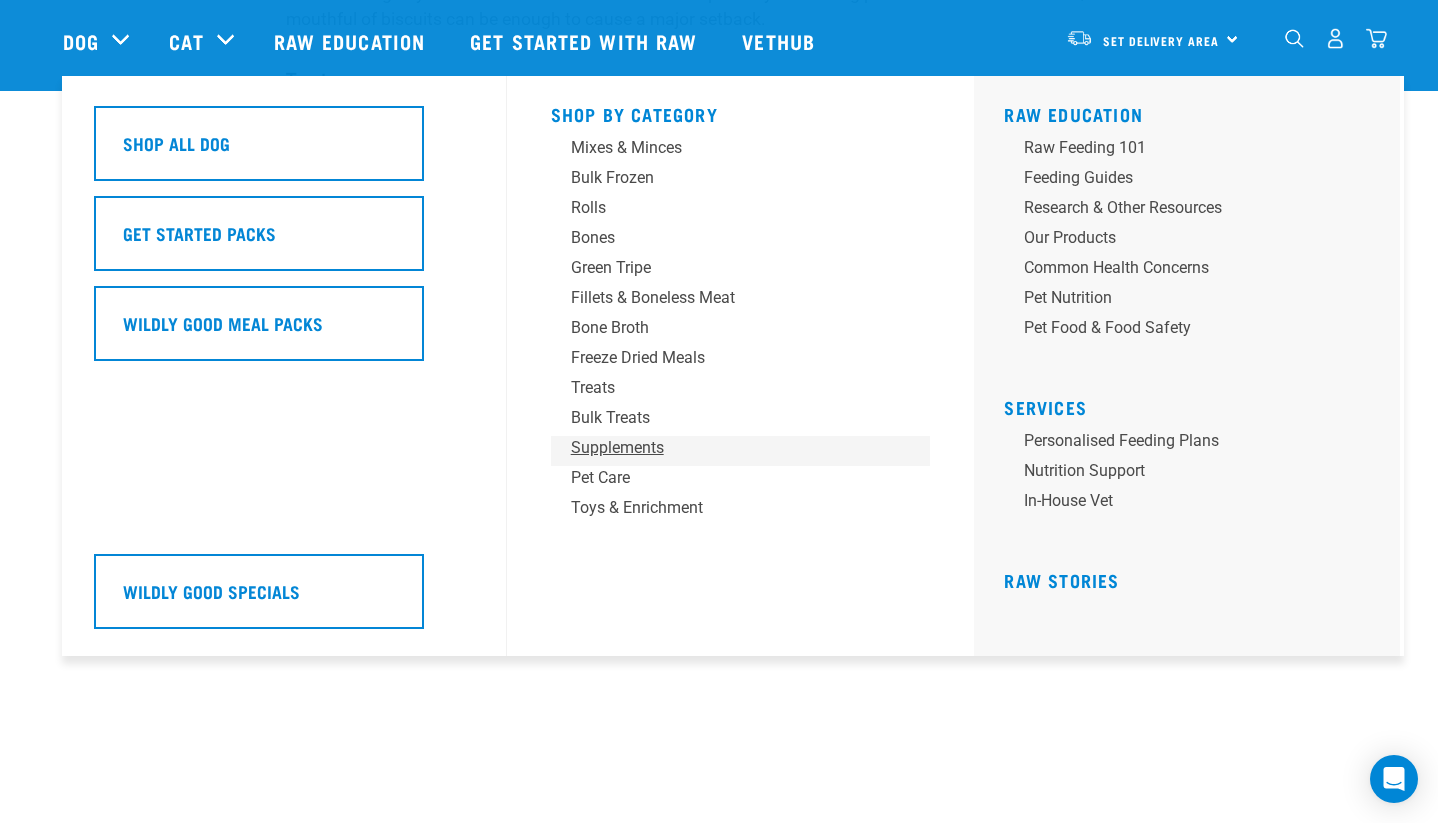 click on "Supplements" at bounding box center (727, 448) 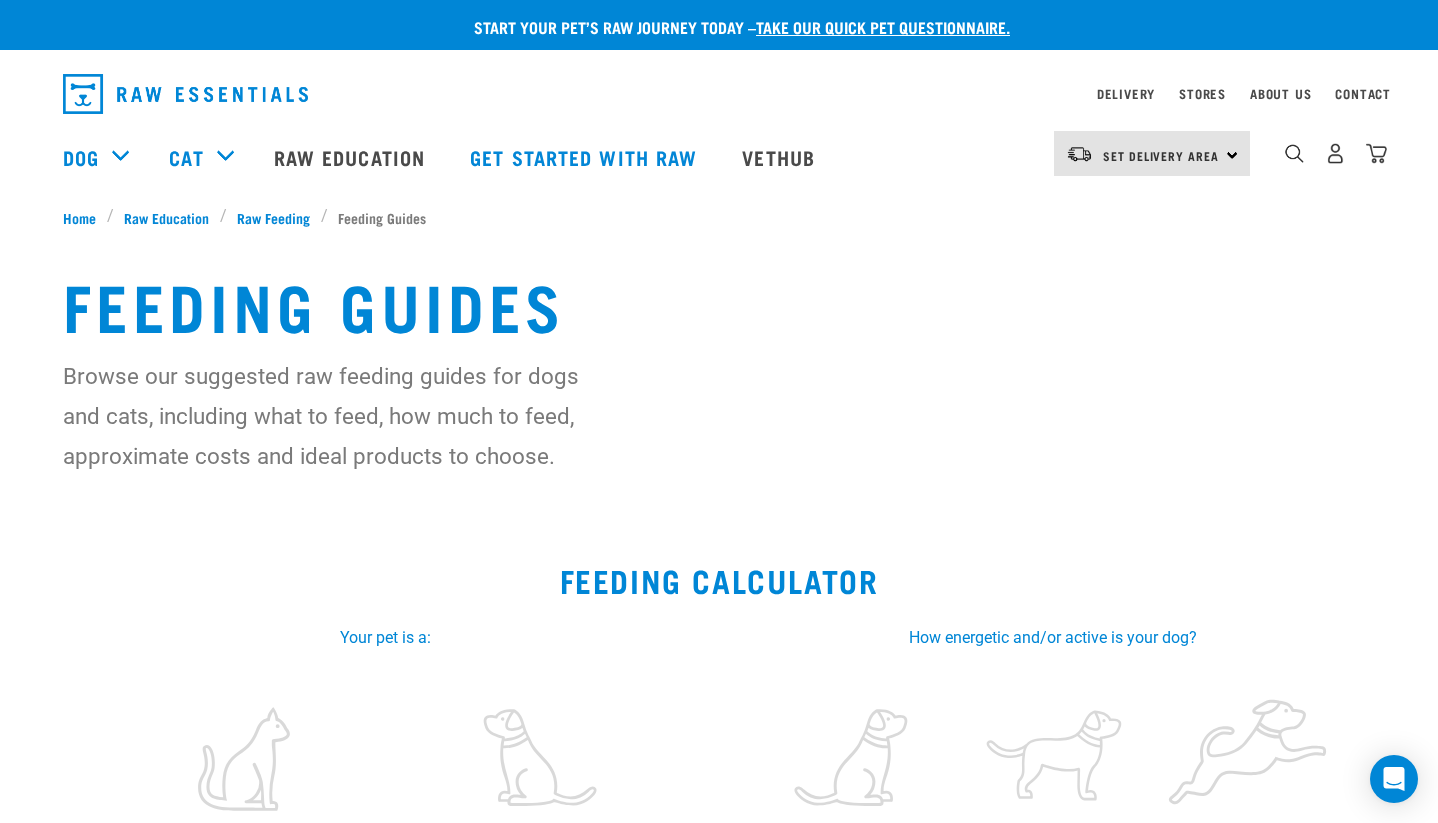 scroll, scrollTop: 0, scrollLeft: 0, axis: both 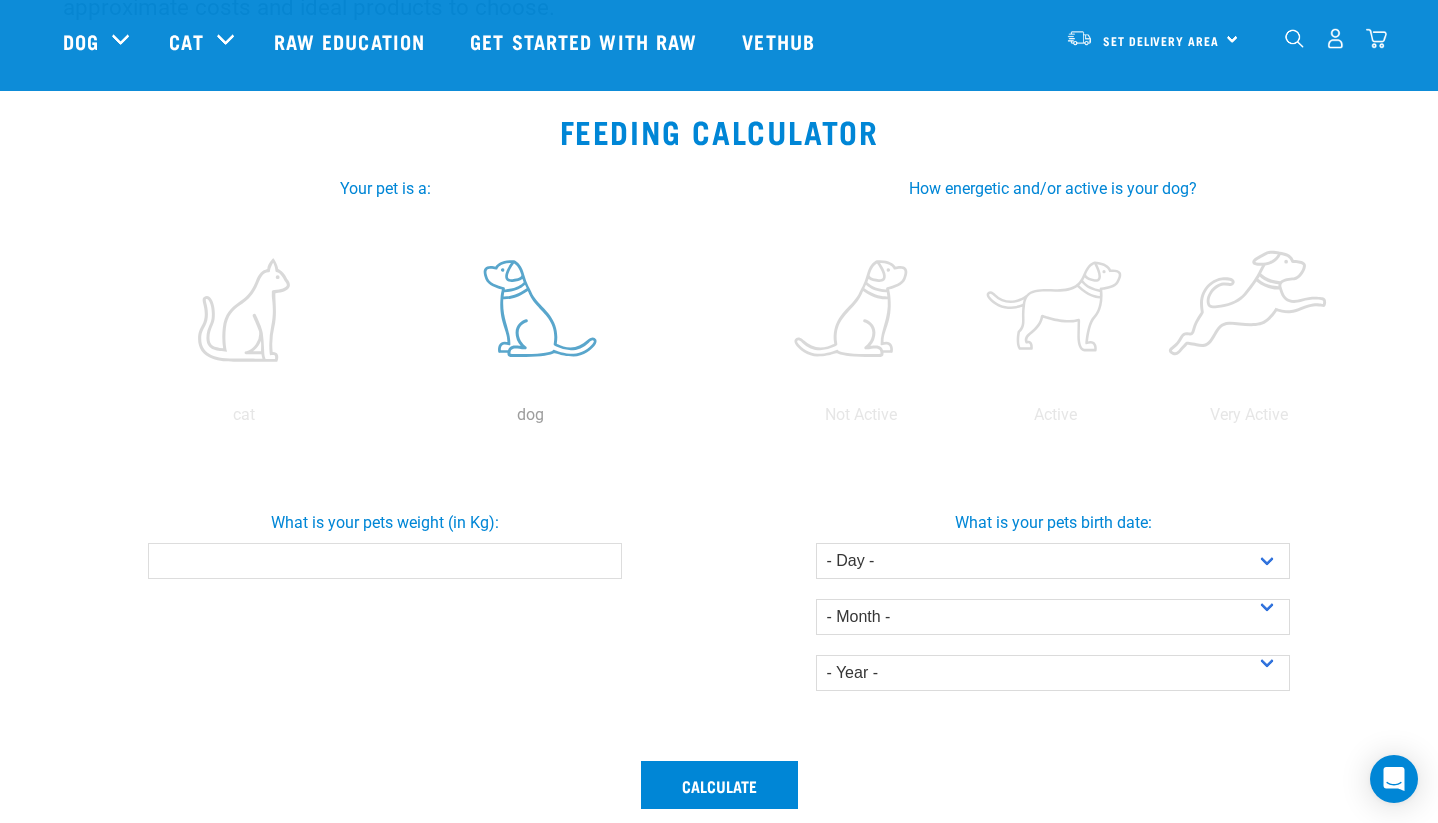 click at bounding box center (530, 310) 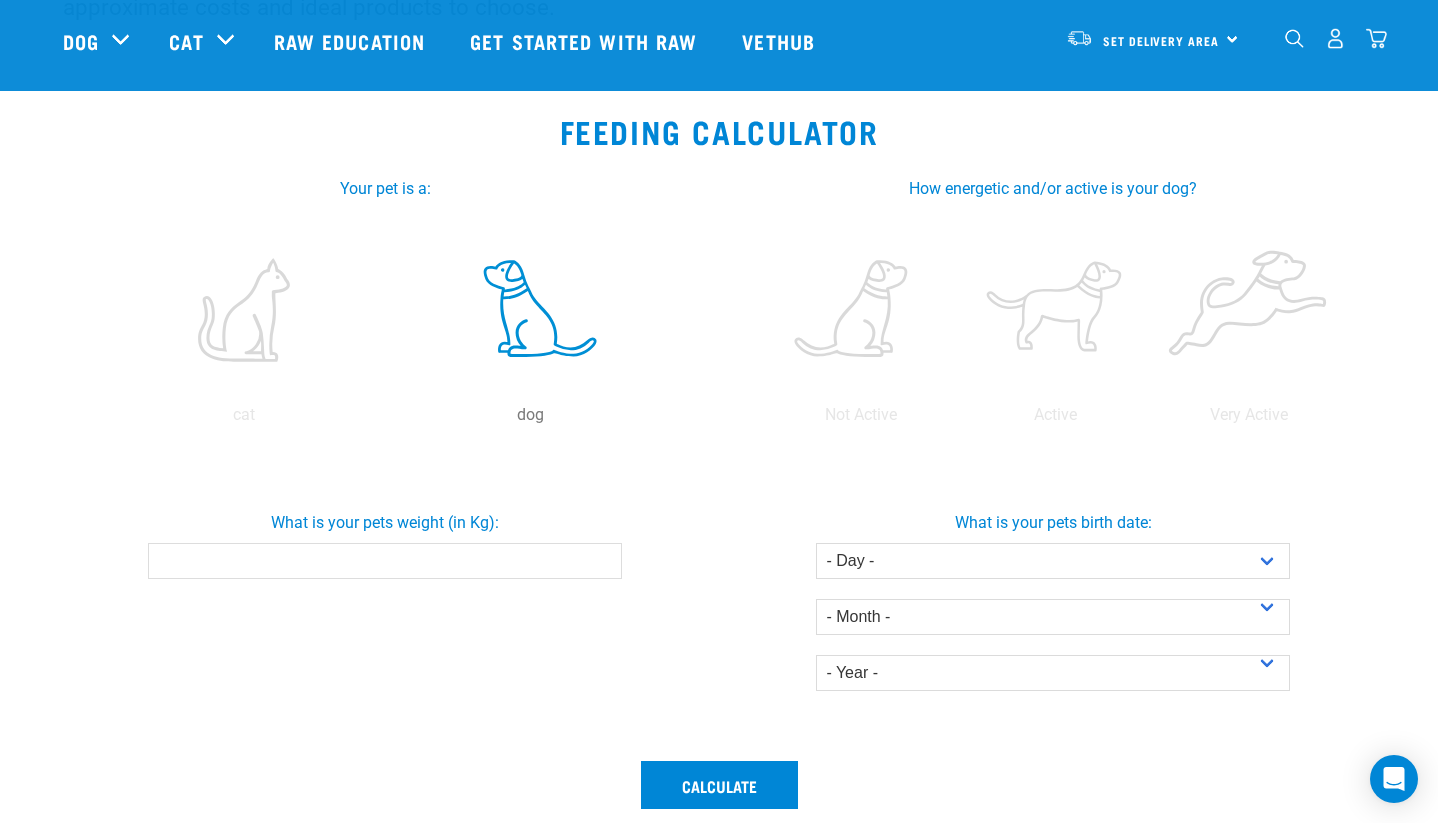 click on "What is your pets weight (in Kg):" at bounding box center (384, 561) 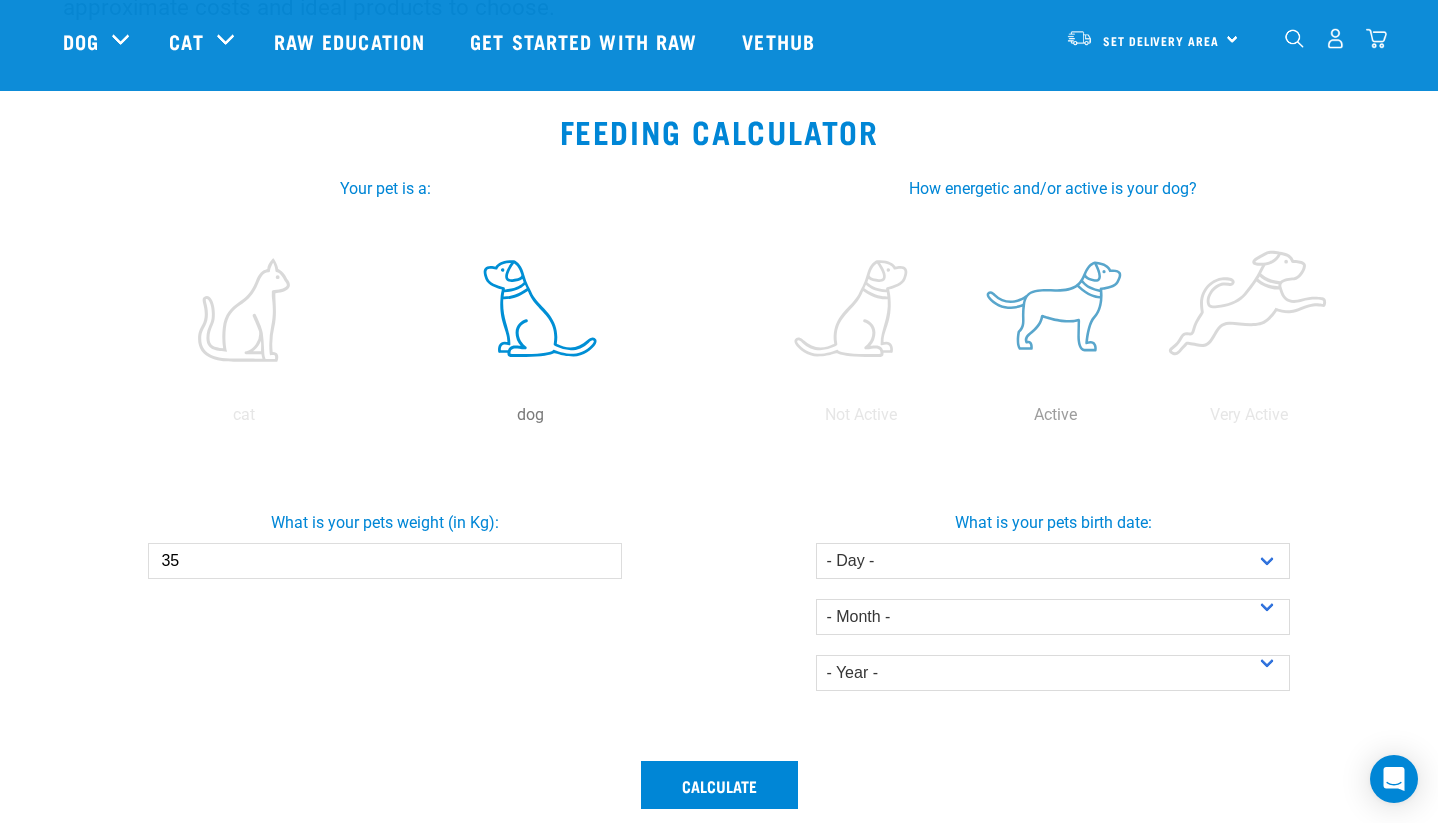 type on "35" 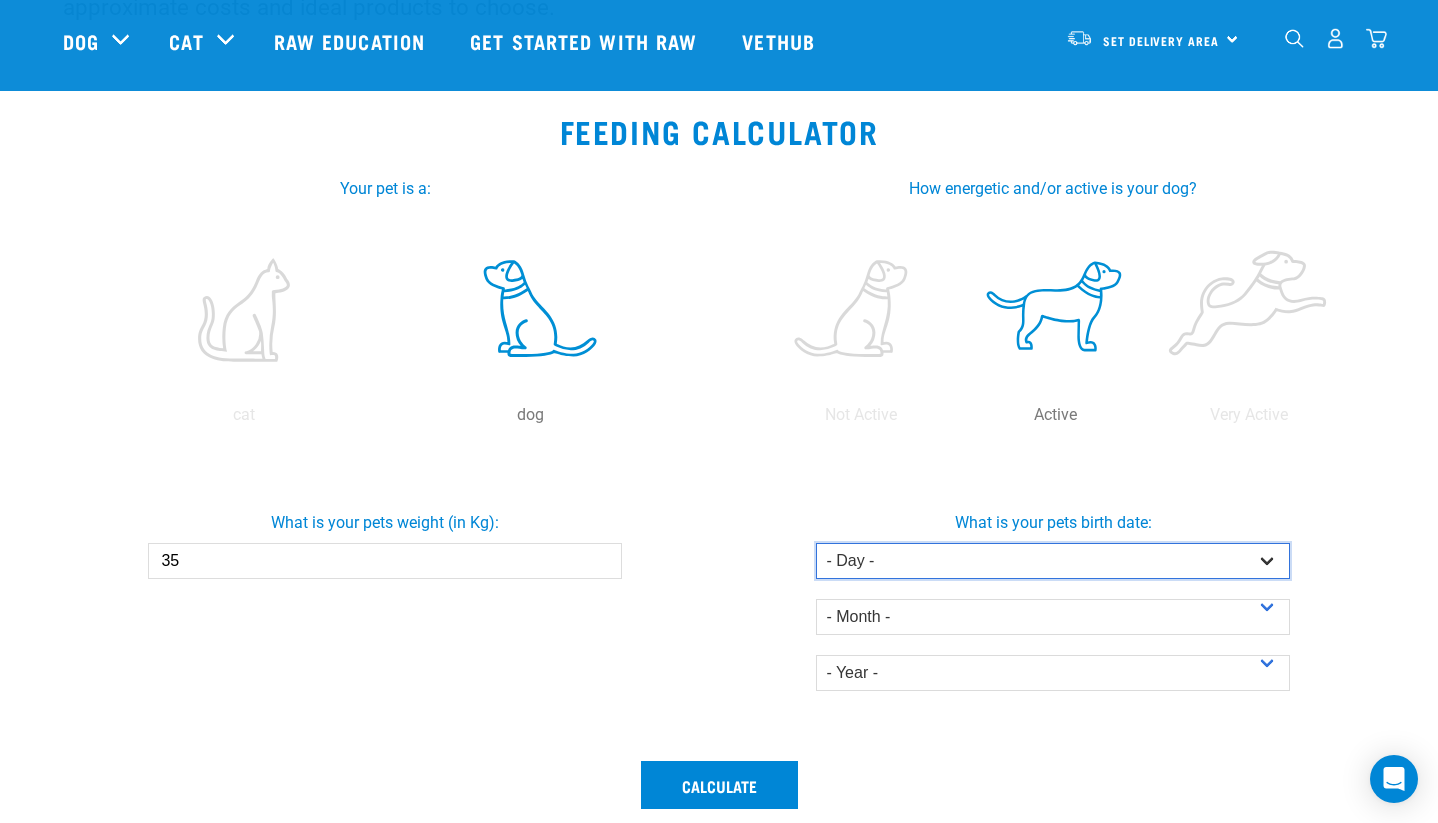 click on "- Day -
1
2
3
4
5
6
7
8
9
10
11
12
13 14 15 16 17 18 19 20 21 22 23 24 25 26 27" at bounding box center [1052, 561] 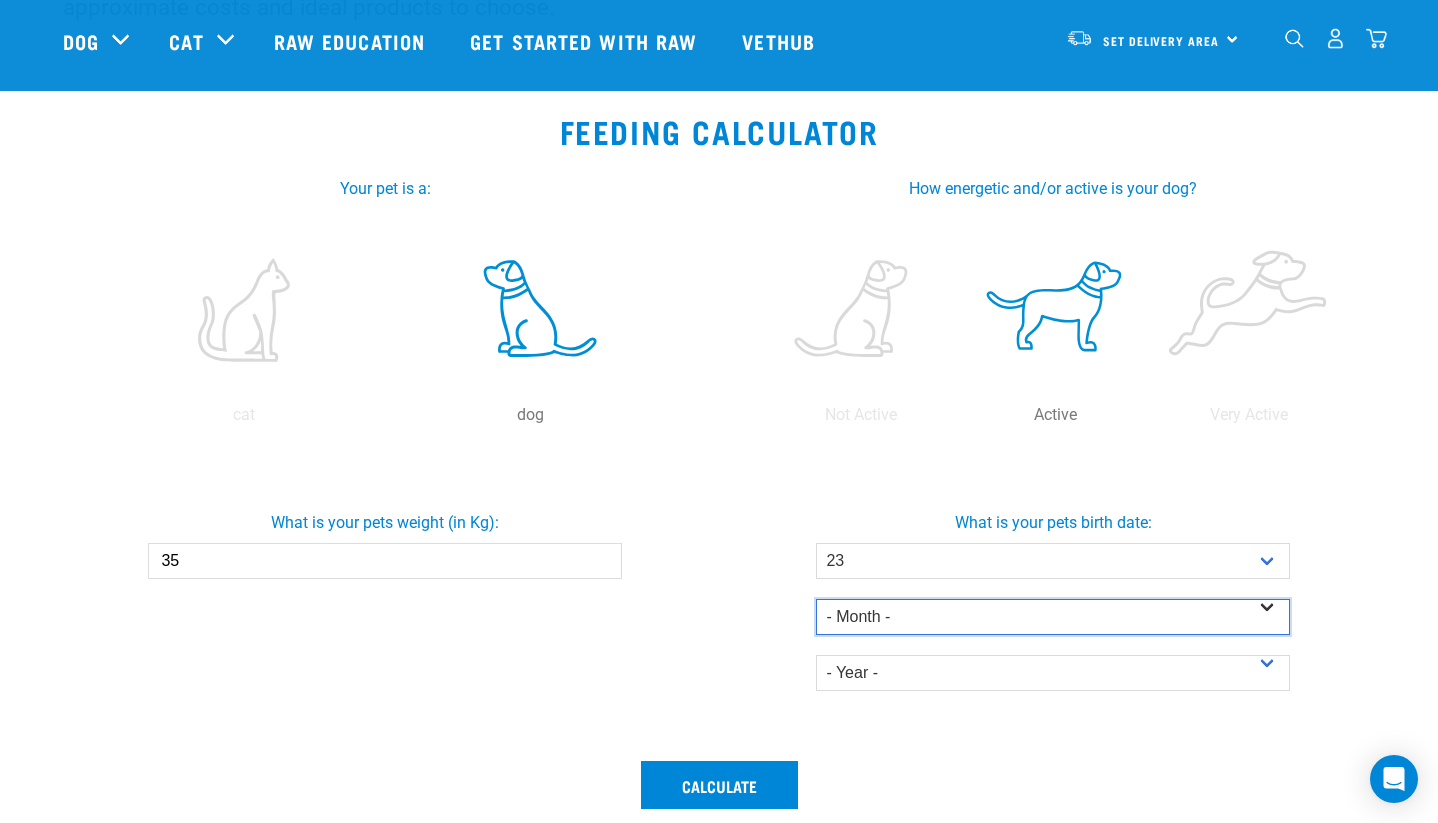 click on "- Month -
January
February
March
April
May
June
July
August September October November December" at bounding box center [1052, 617] 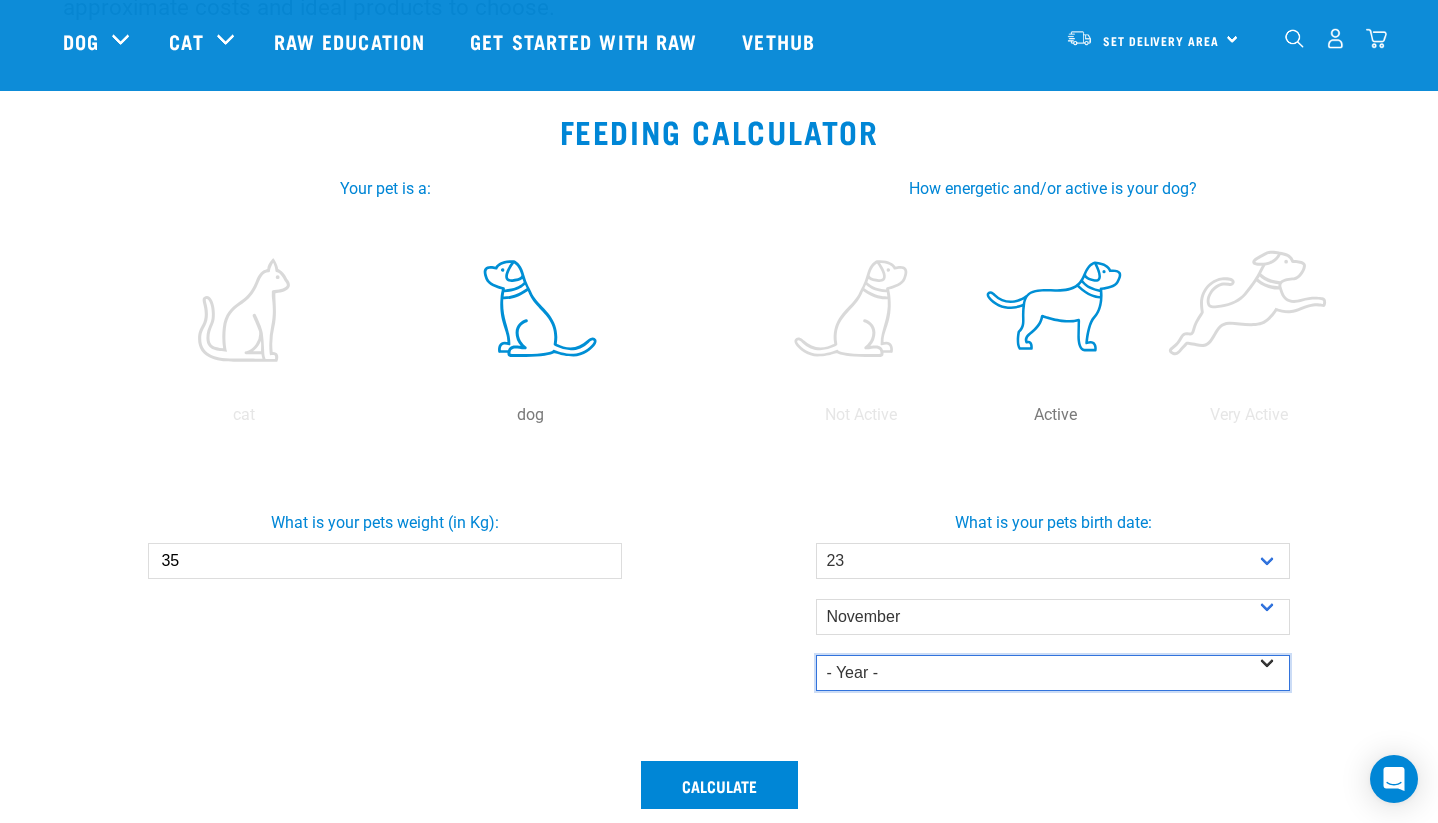 click on "- Year -
2025
2024
2023
2022
2021
2020
2019
2018
2017 2016 2015 2014" at bounding box center [1052, 673] 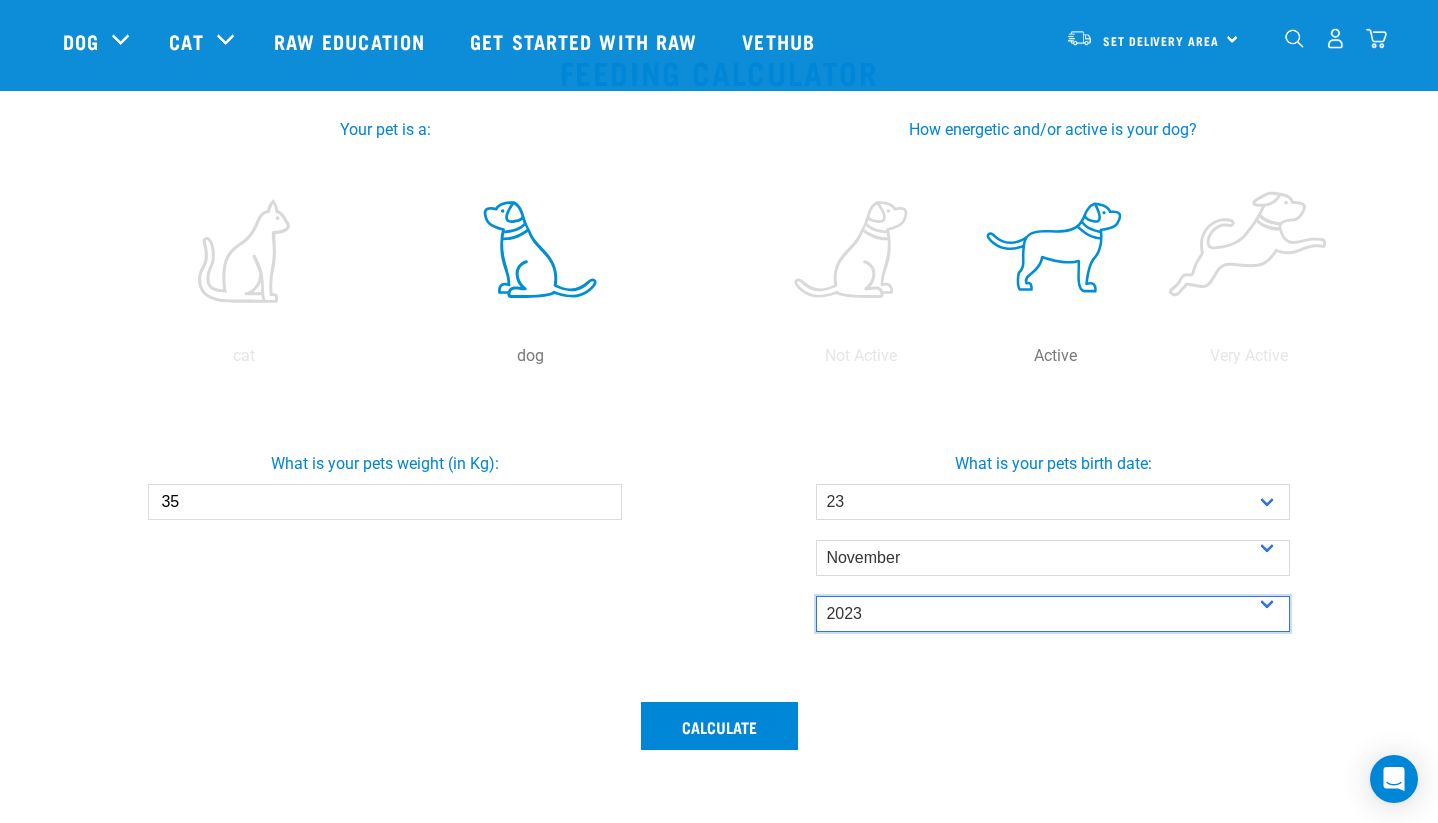 scroll, scrollTop: 367, scrollLeft: 0, axis: vertical 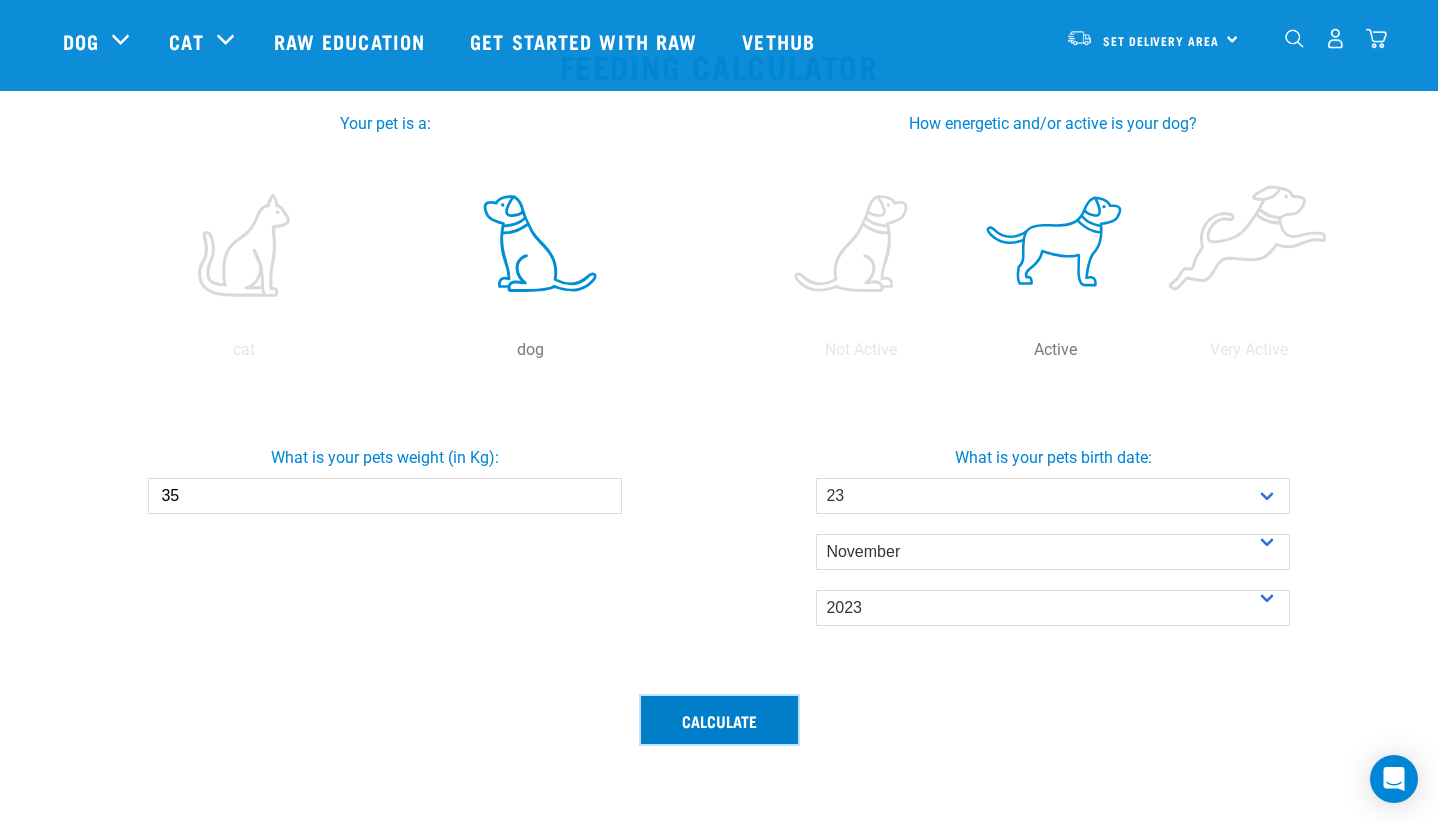 click on "Calculate" at bounding box center (719, 720) 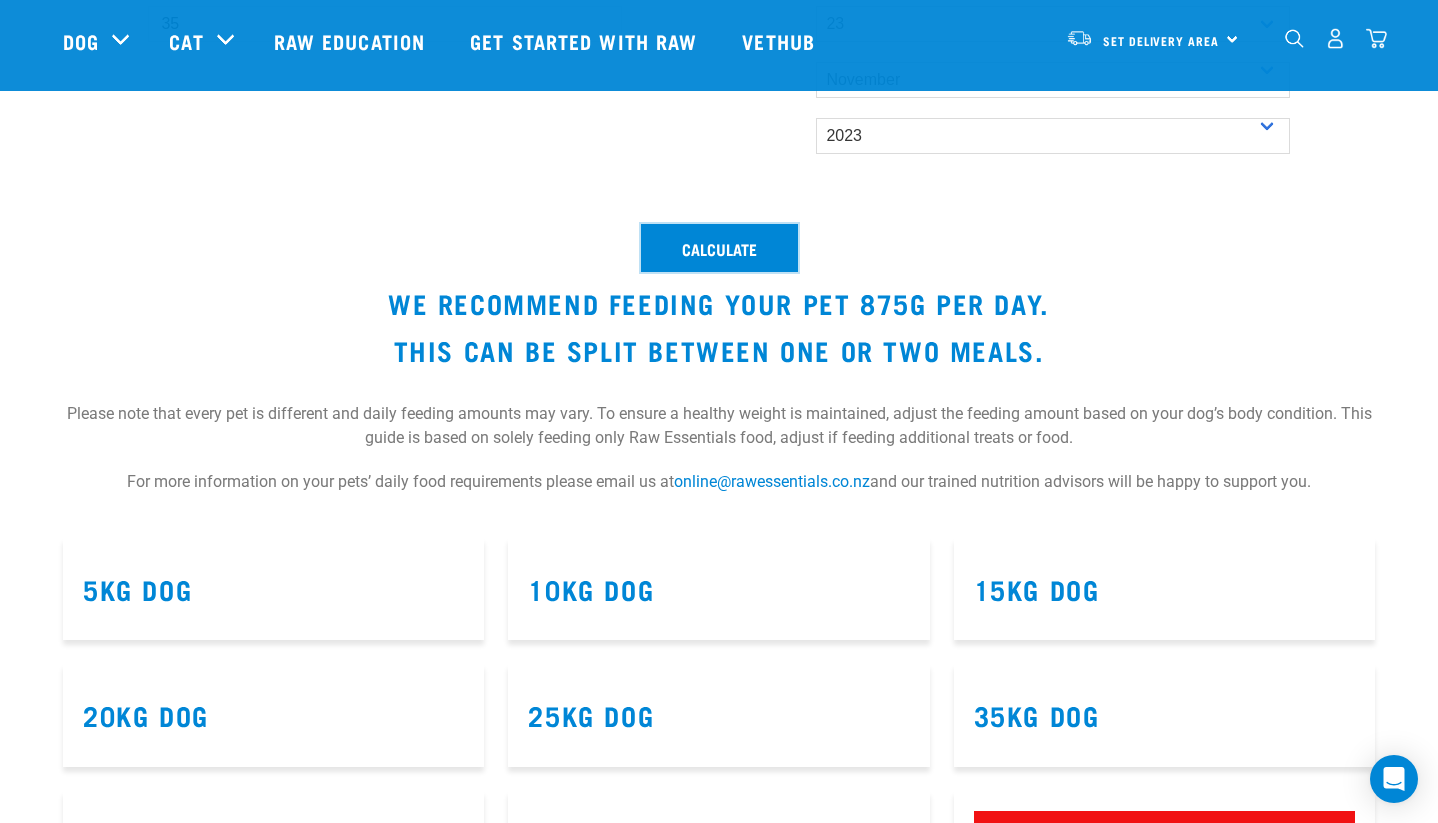 scroll, scrollTop: 832, scrollLeft: 0, axis: vertical 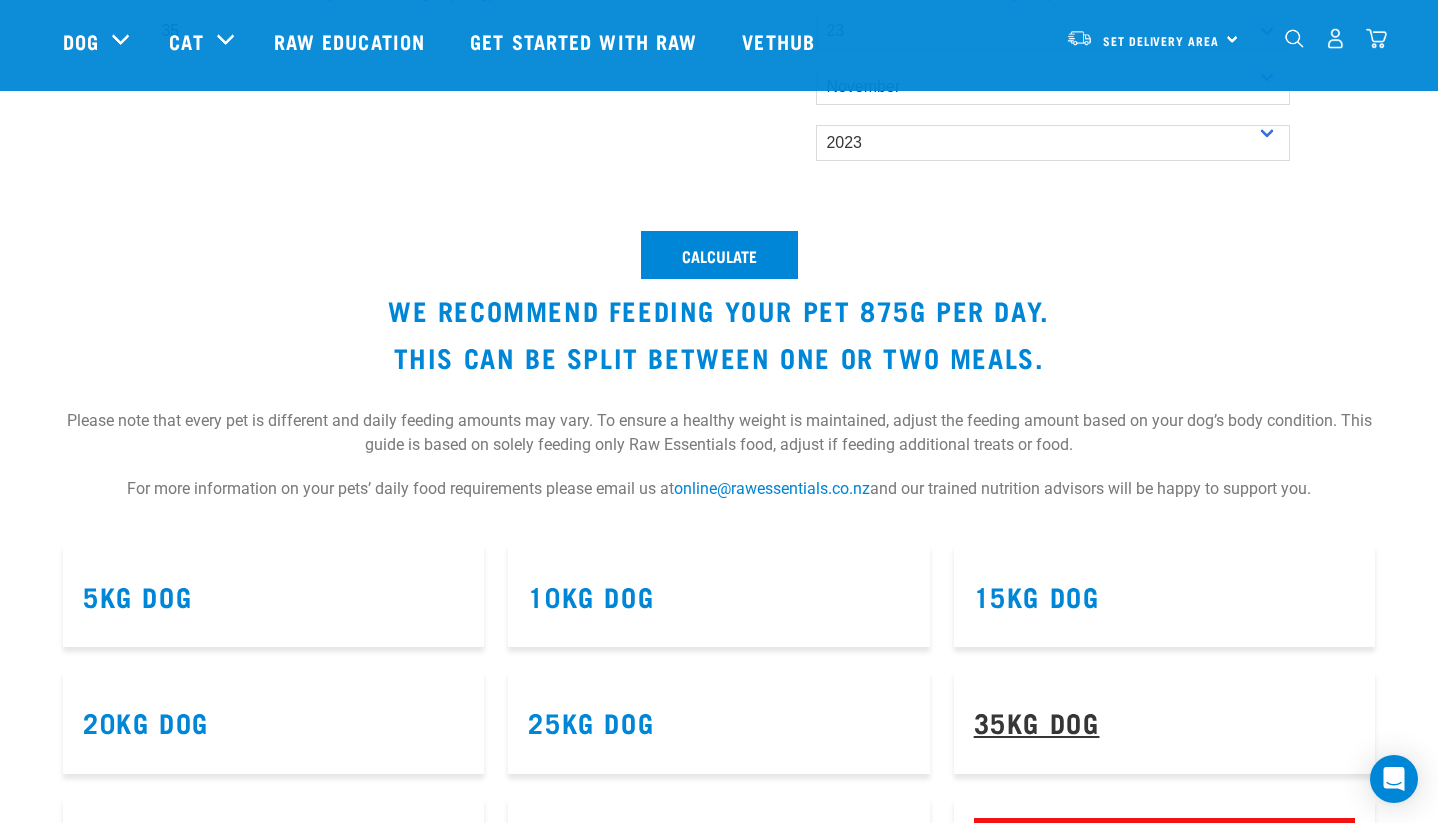 click on "35kg Dog" at bounding box center [1037, 721] 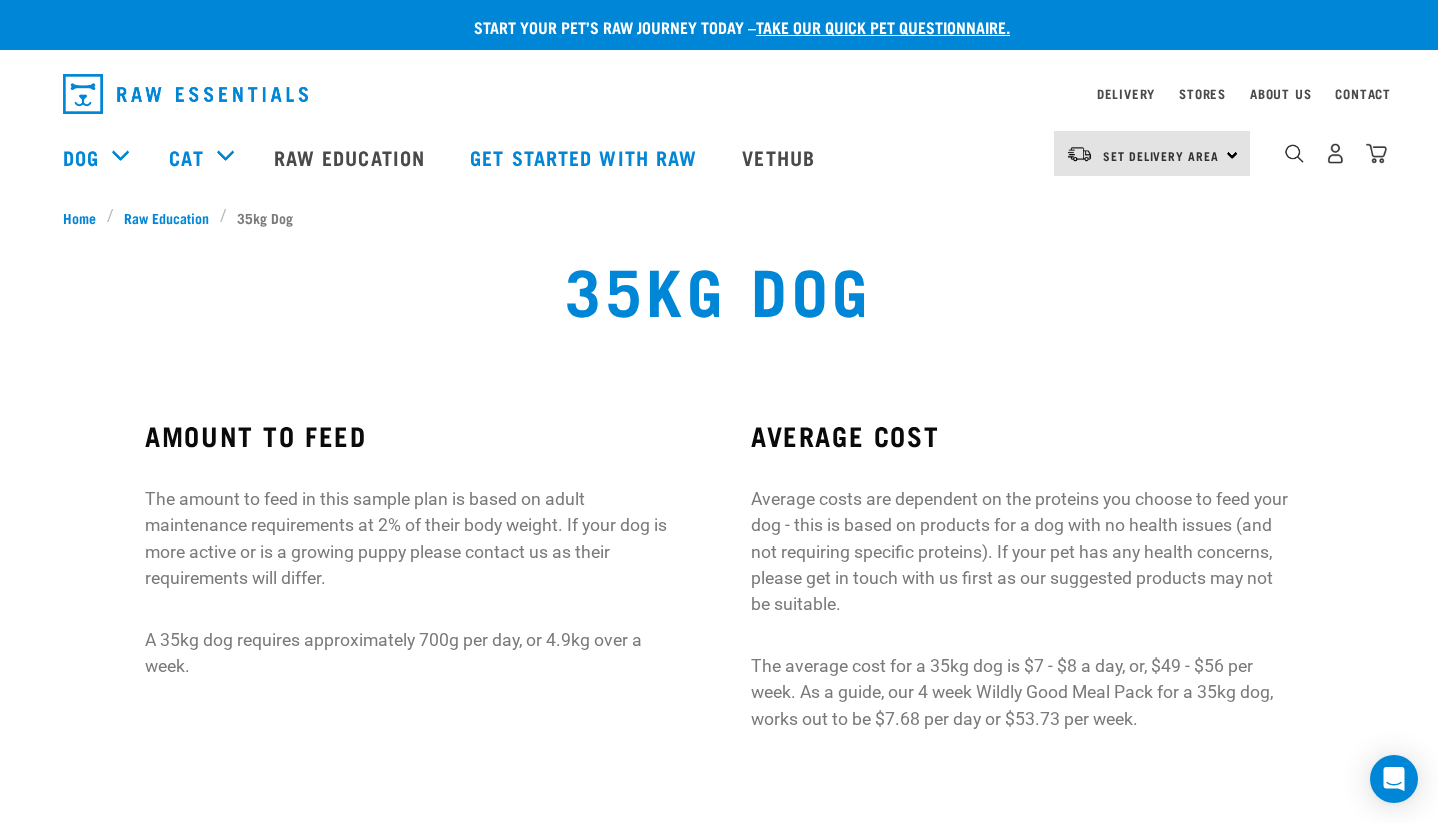scroll, scrollTop: 0, scrollLeft: 0, axis: both 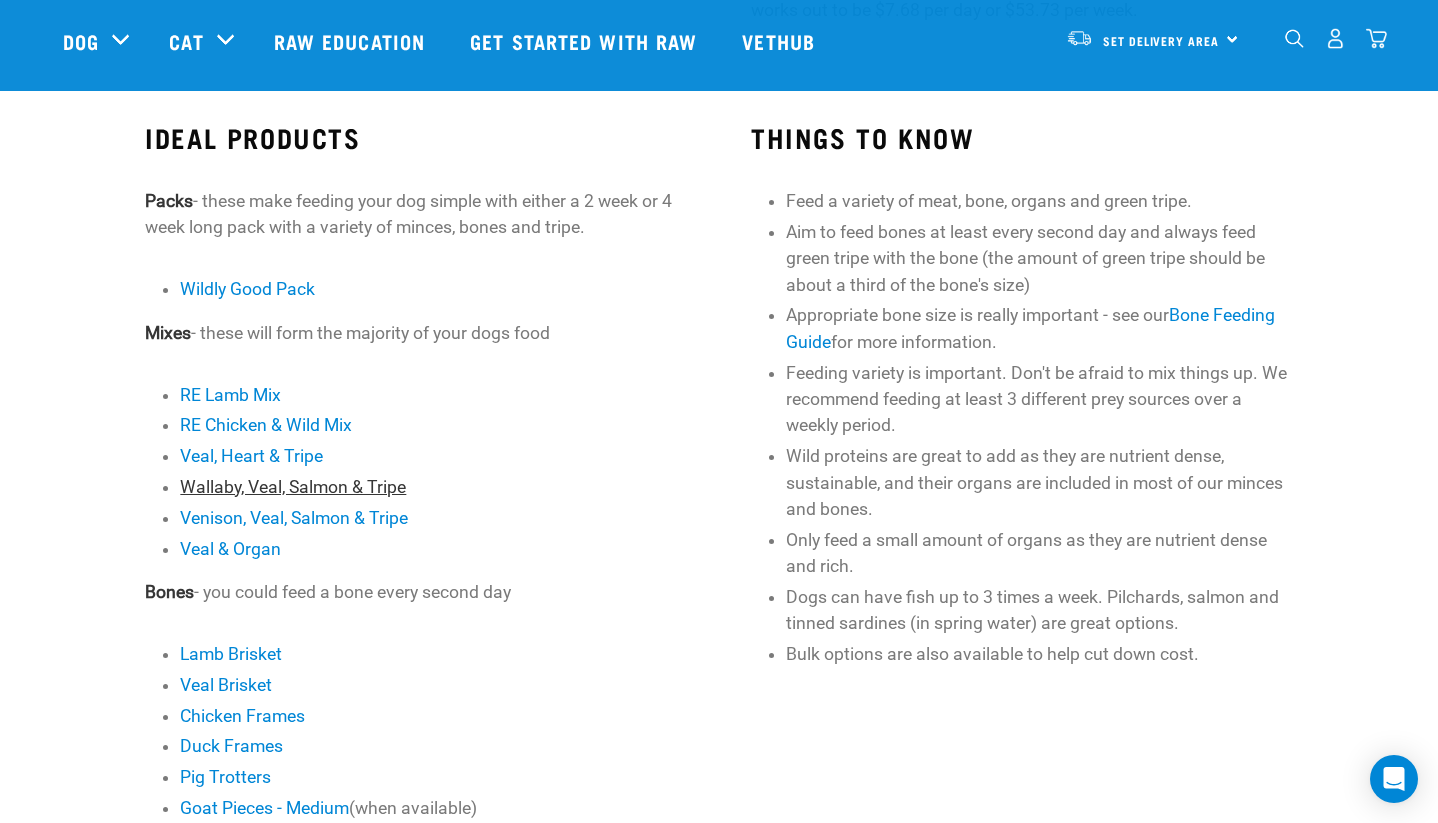 click on "Wallaby, Veal, Salmon & Tripe" at bounding box center (293, 487) 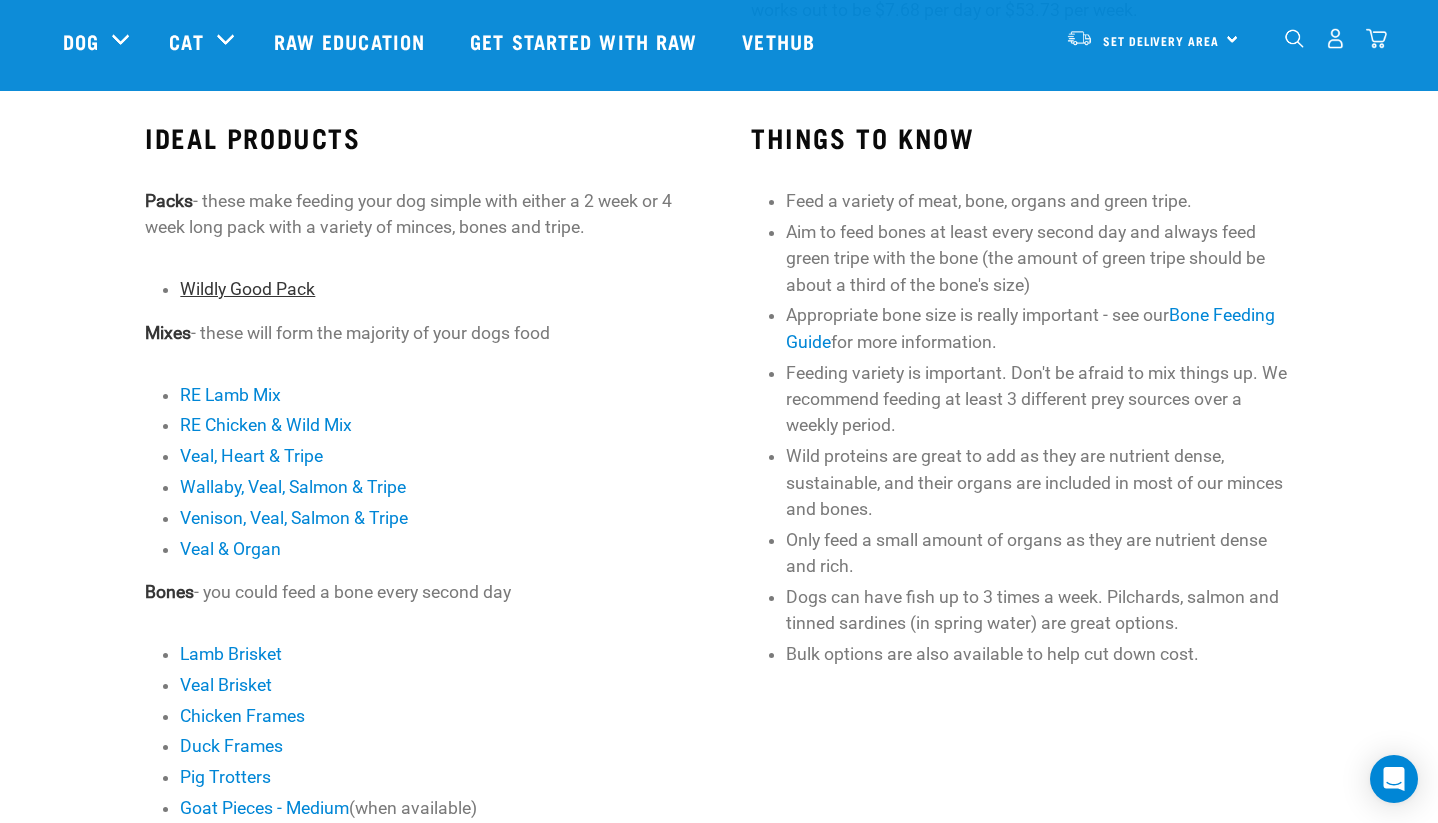 click on "Wildly Good Pack" at bounding box center [247, 289] 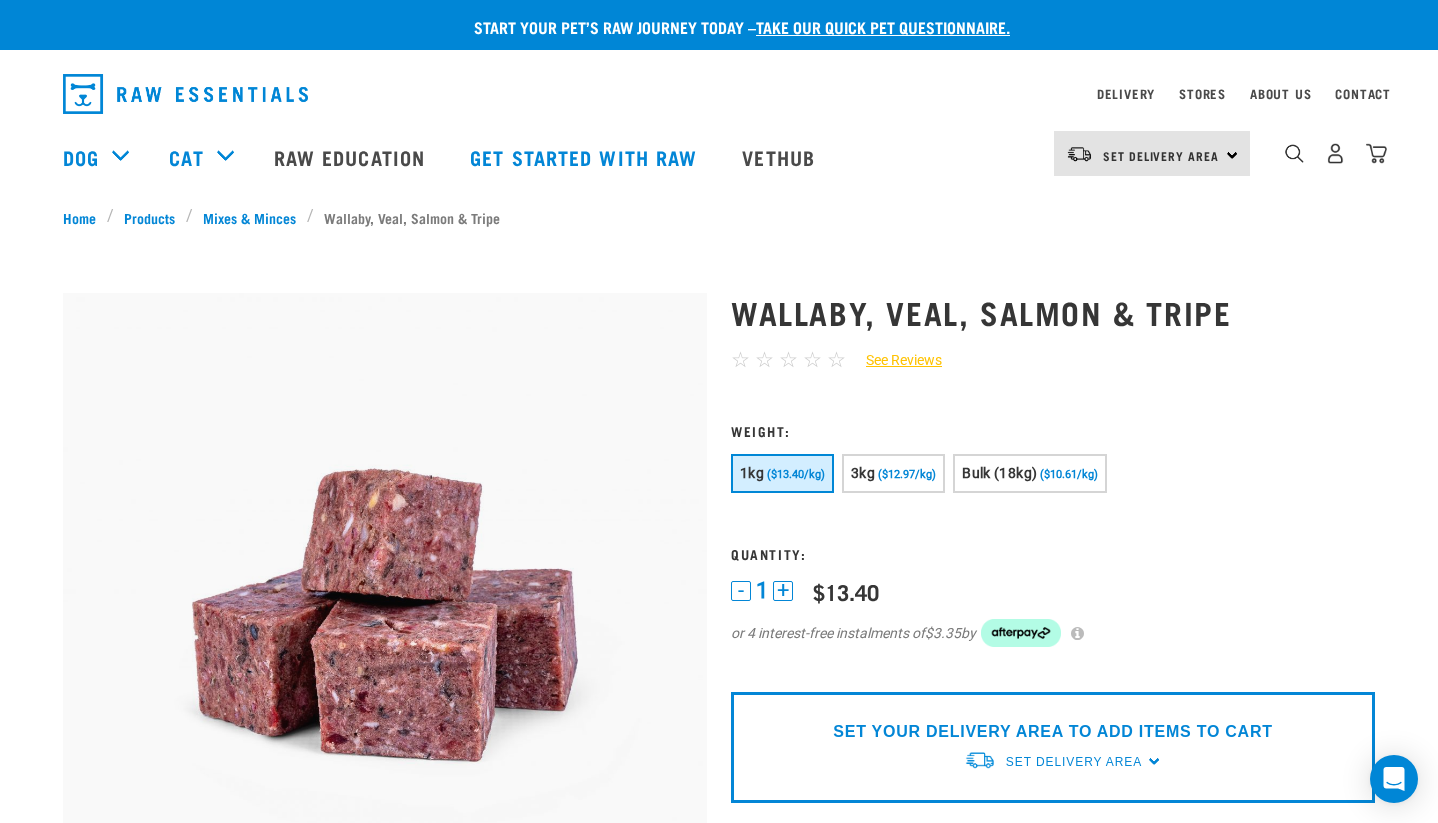 scroll, scrollTop: 0, scrollLeft: 0, axis: both 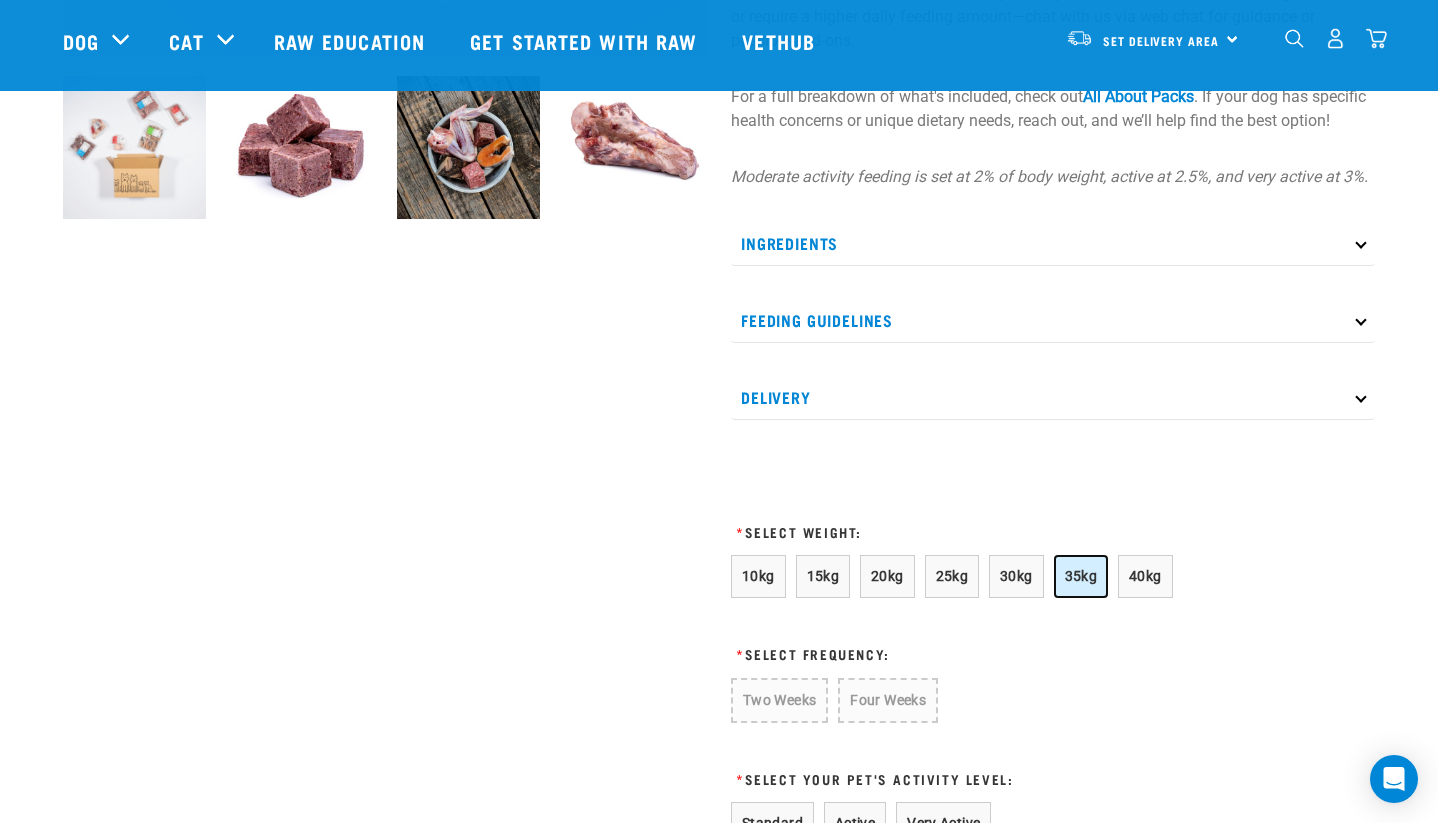click on "35kg" at bounding box center (1081, 576) 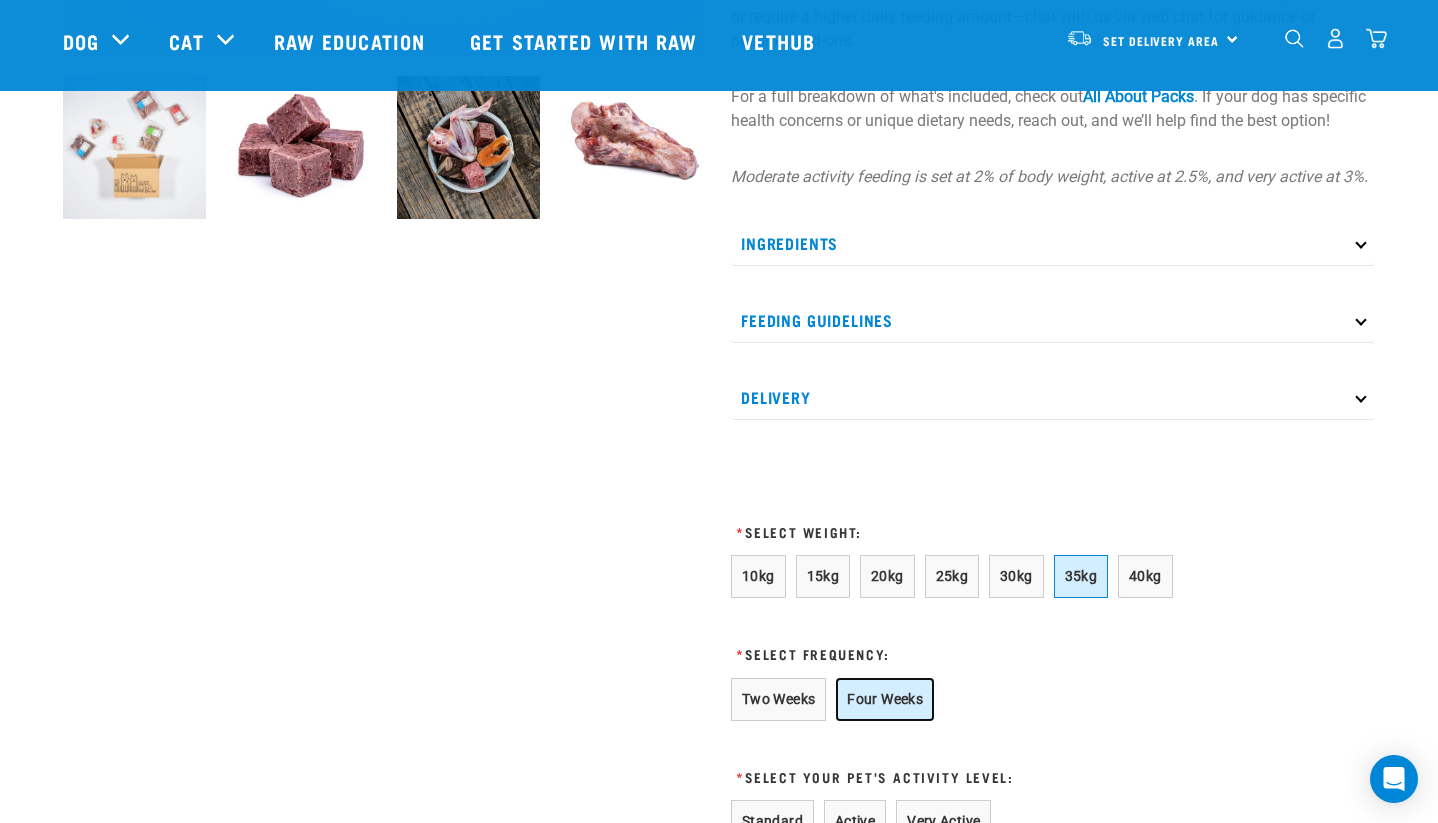 click on "Four Weeks" at bounding box center (885, 699) 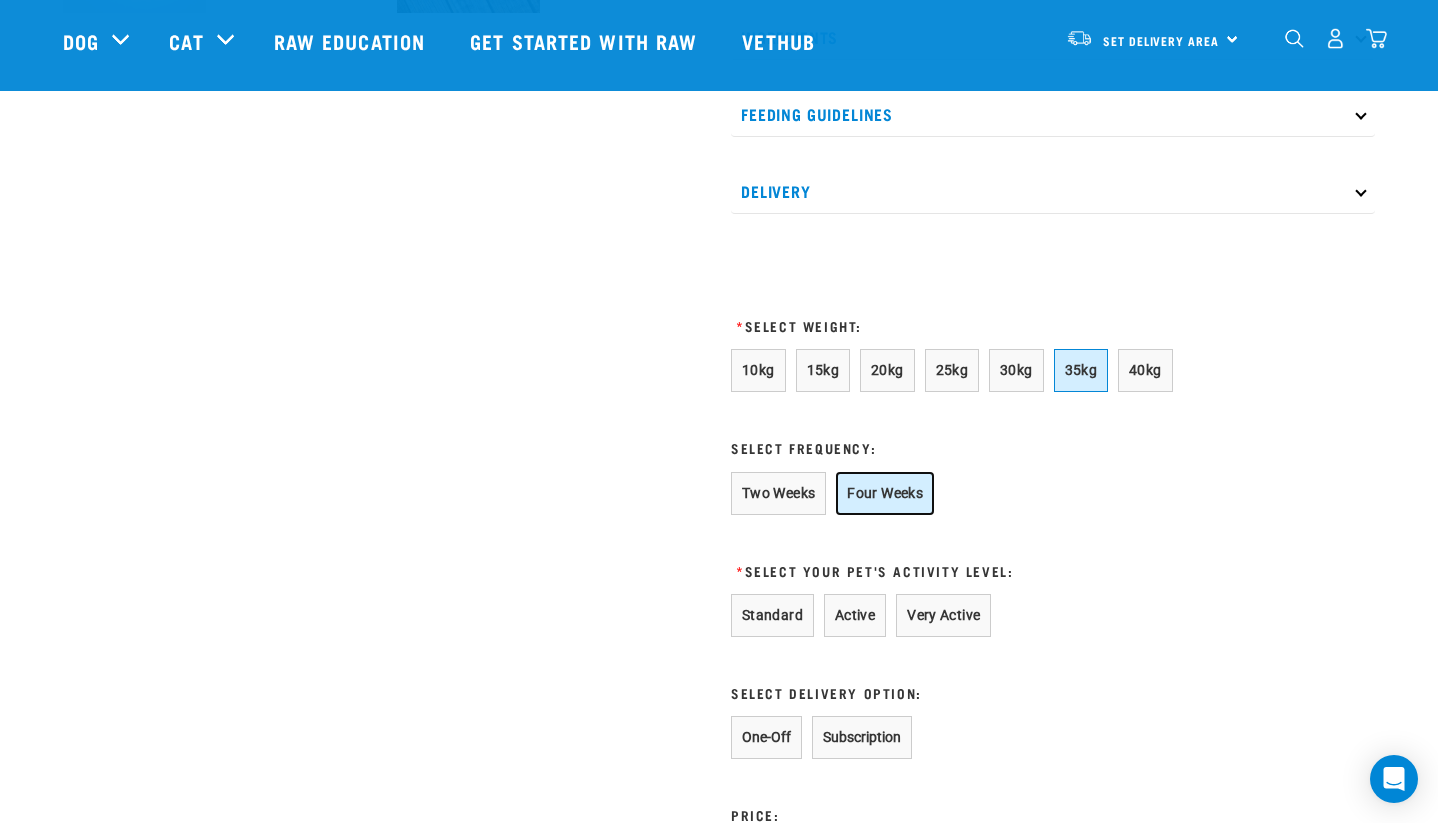 scroll, scrollTop: 946, scrollLeft: 0, axis: vertical 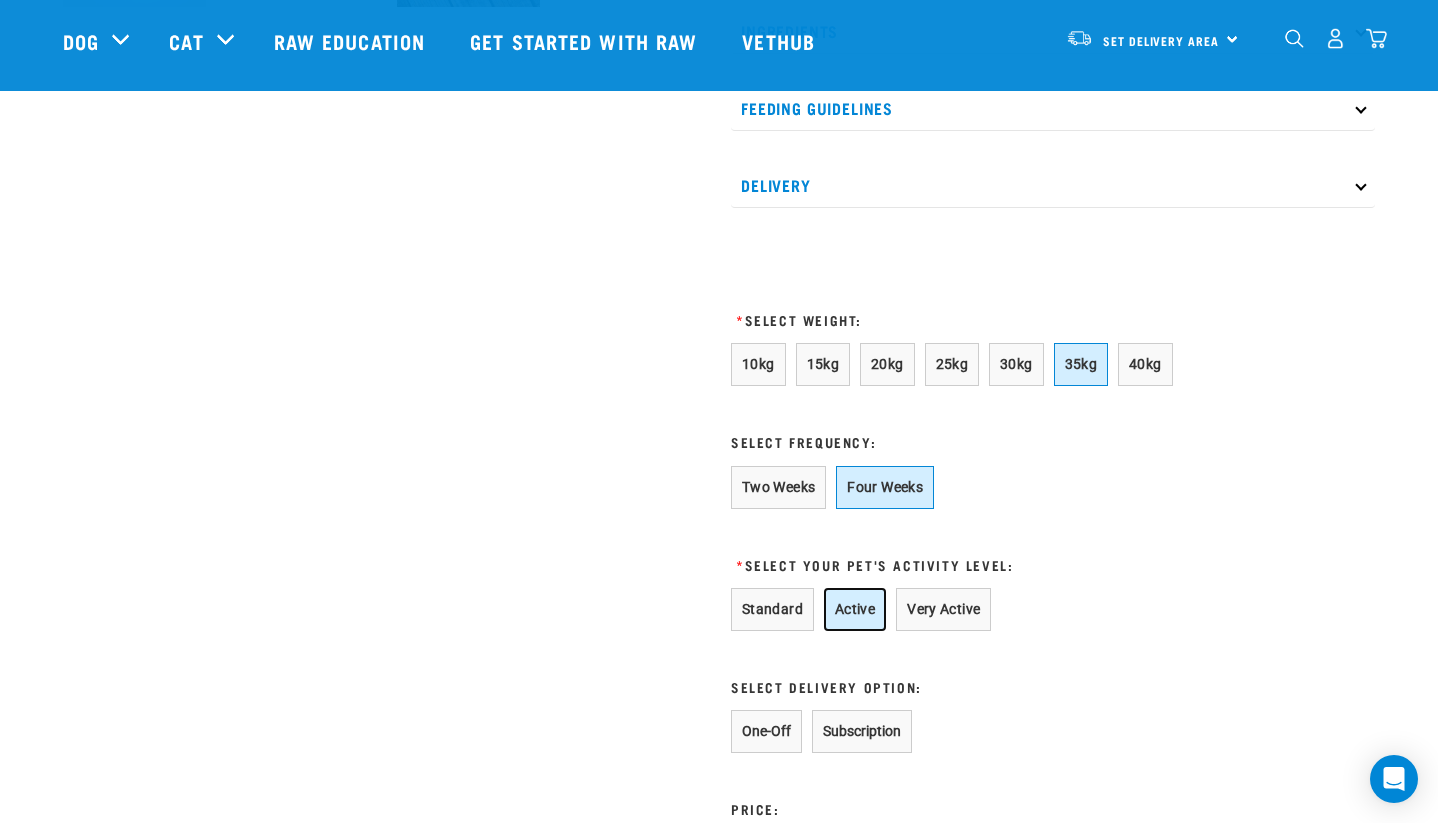 click on "Active" at bounding box center [855, 609] 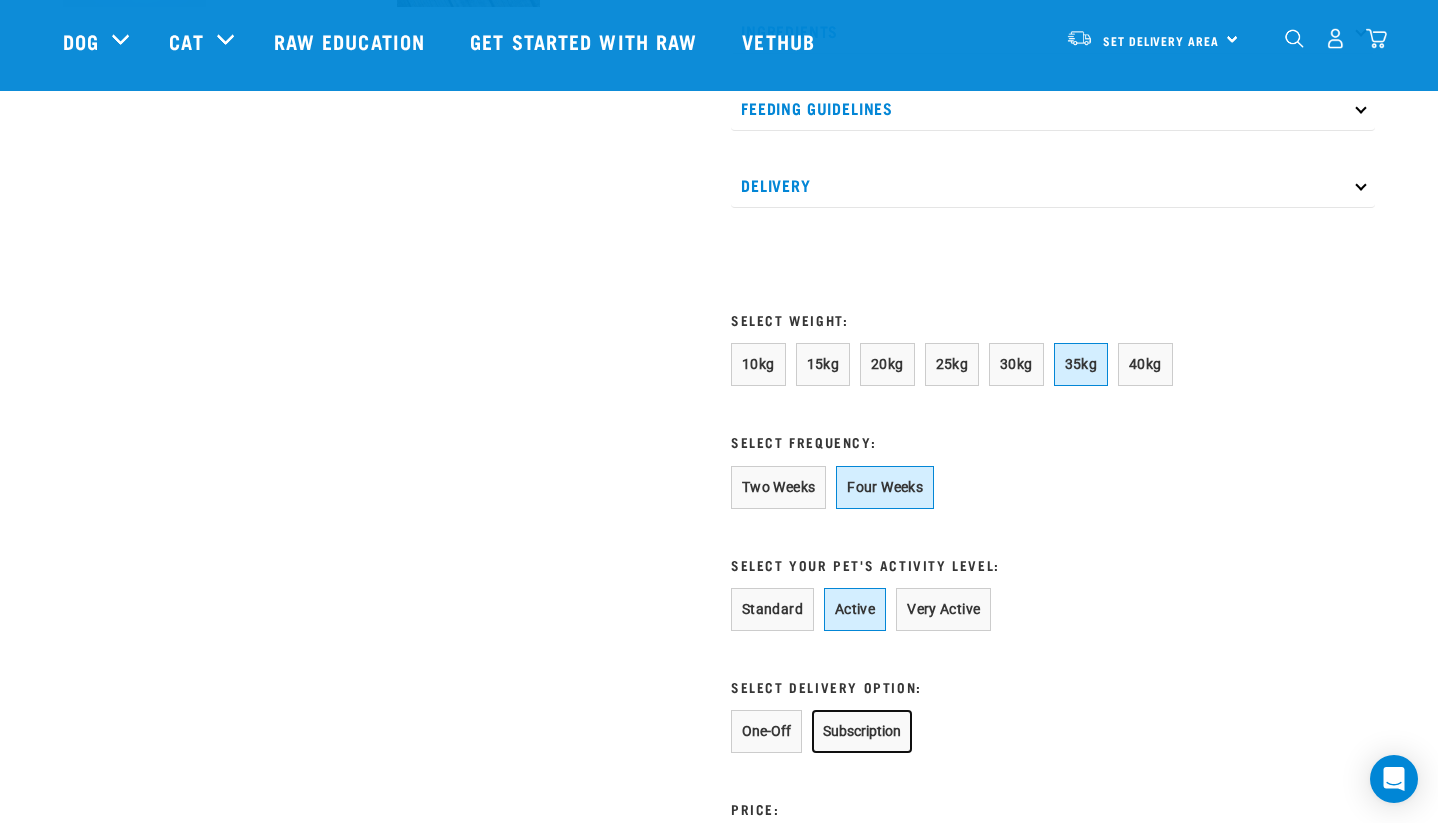 click on "Subscription" at bounding box center (862, 731) 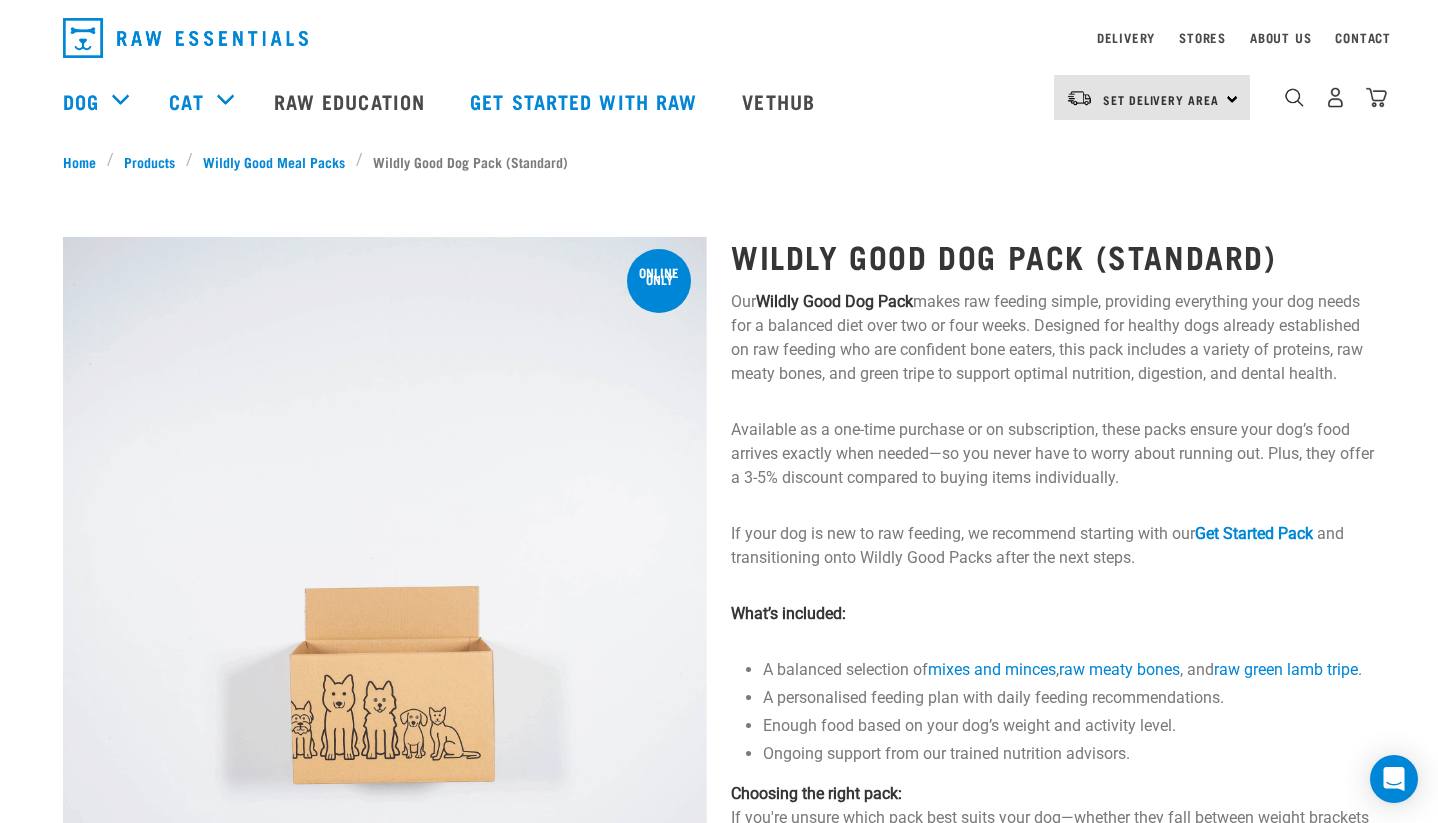 scroll, scrollTop: 35, scrollLeft: 0, axis: vertical 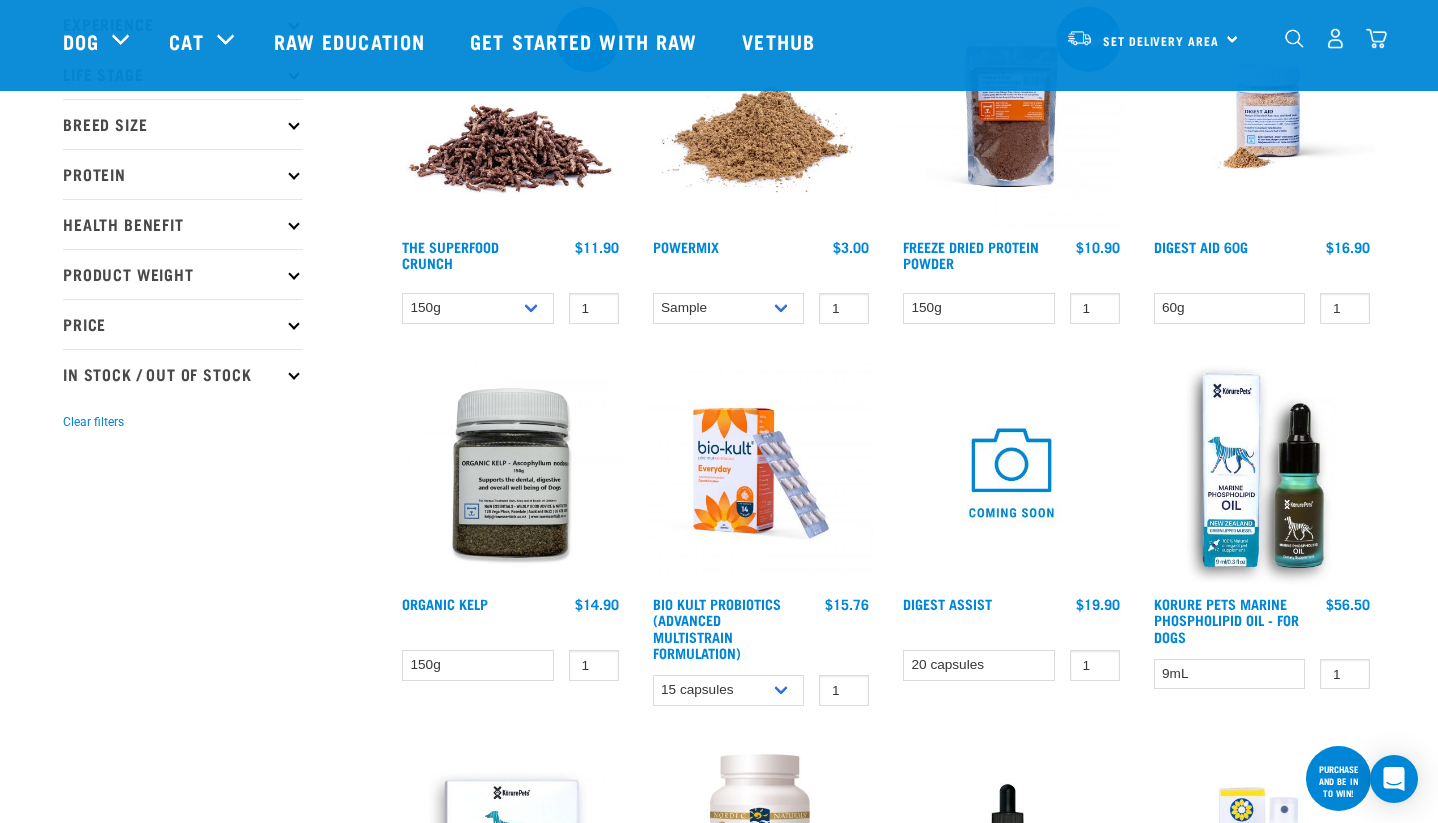 click at bounding box center (761, 473) 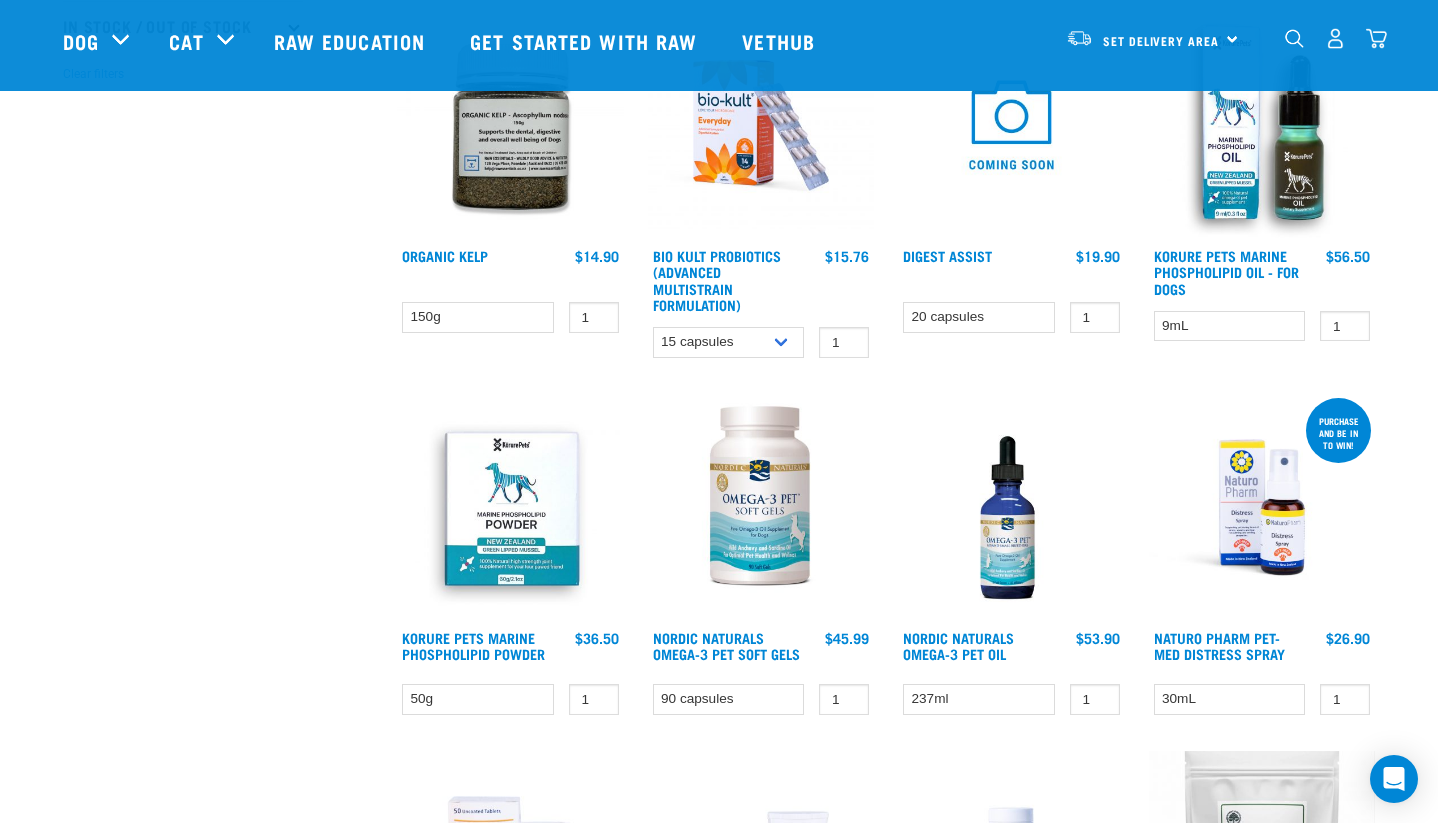 scroll, scrollTop: 652, scrollLeft: 0, axis: vertical 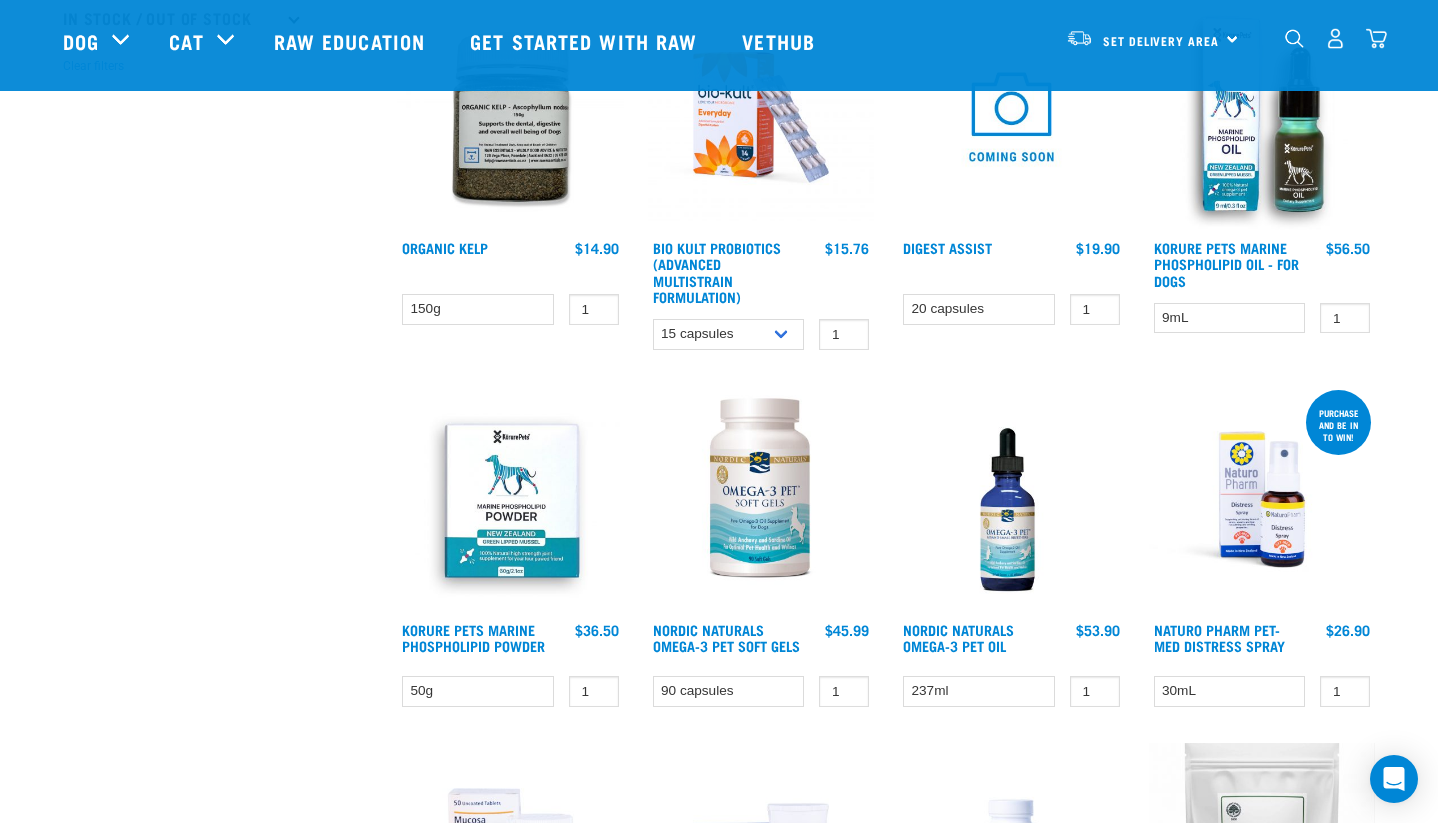 click at bounding box center [761, 499] 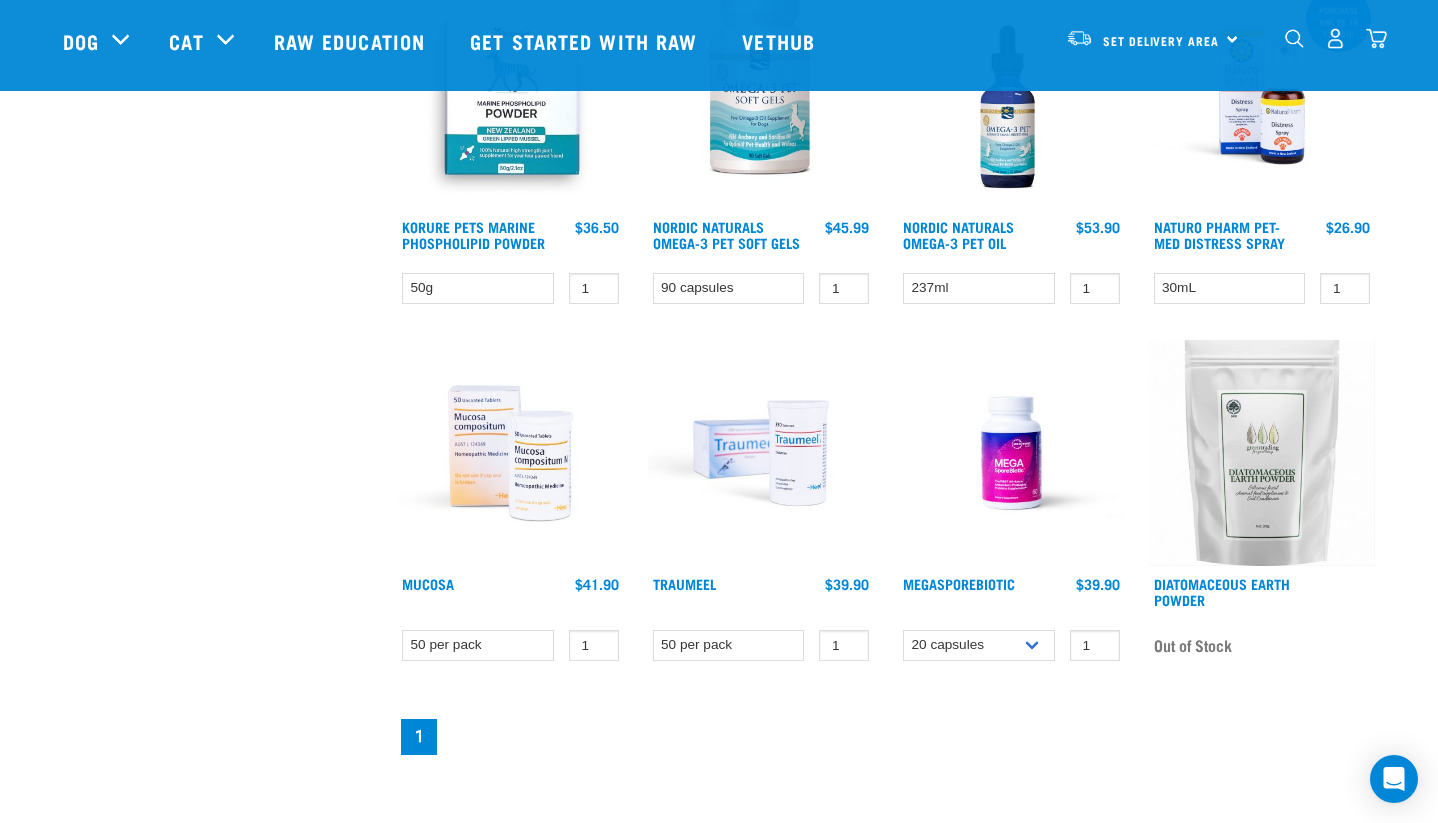 scroll, scrollTop: 1056, scrollLeft: 0, axis: vertical 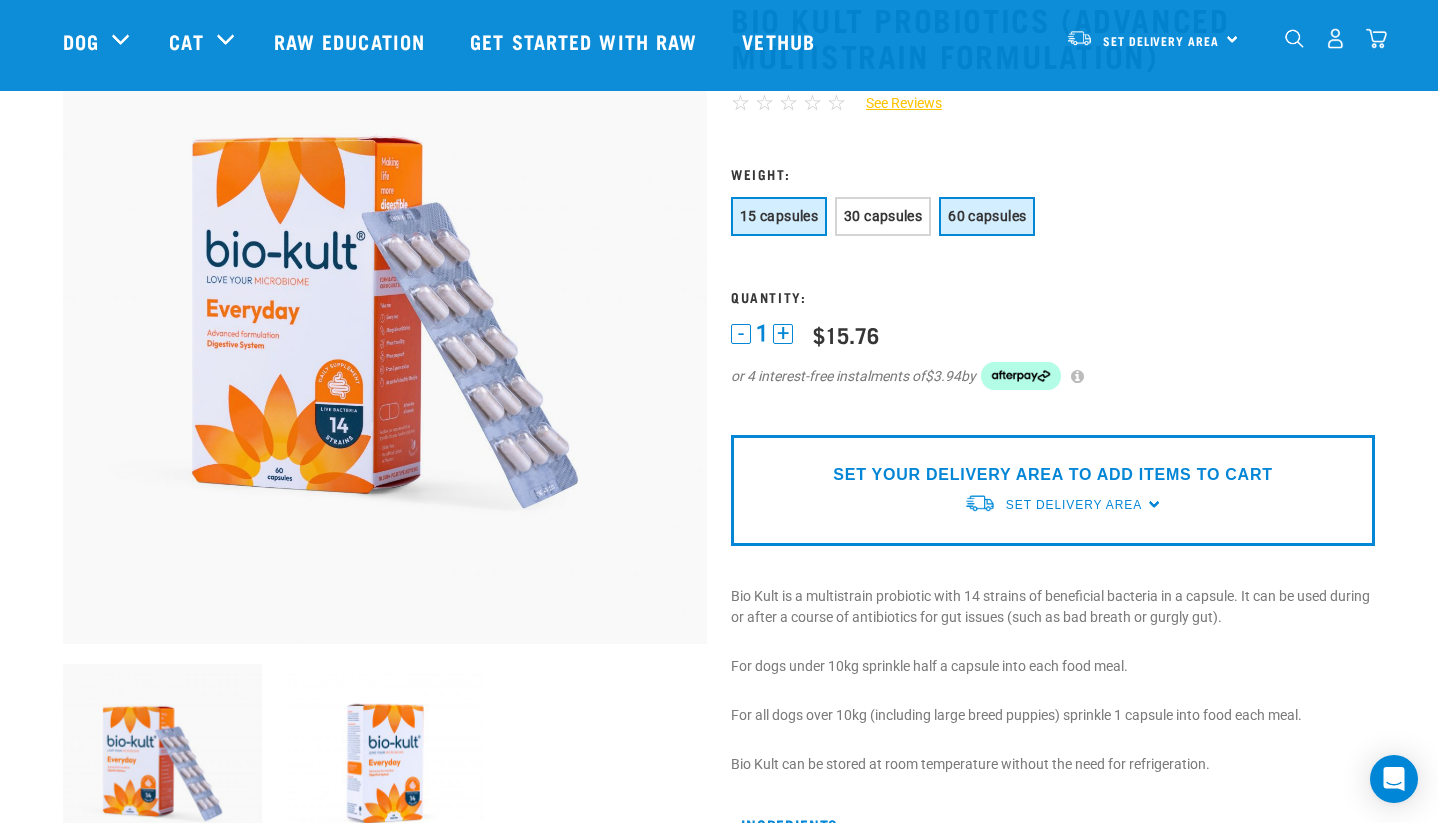 click on "60 capsules" at bounding box center (987, 216) 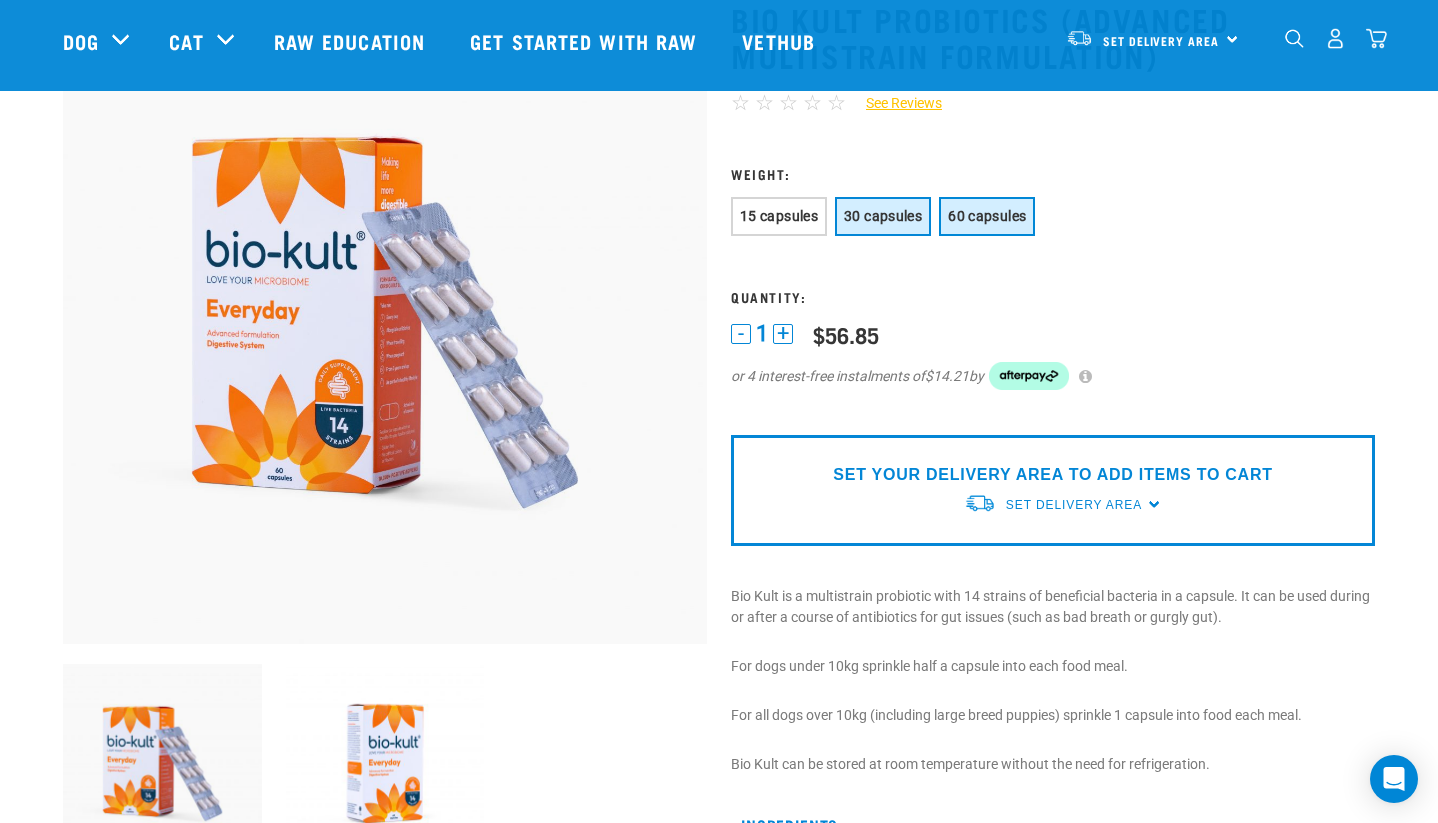 click on "30 capsules" at bounding box center [883, 216] 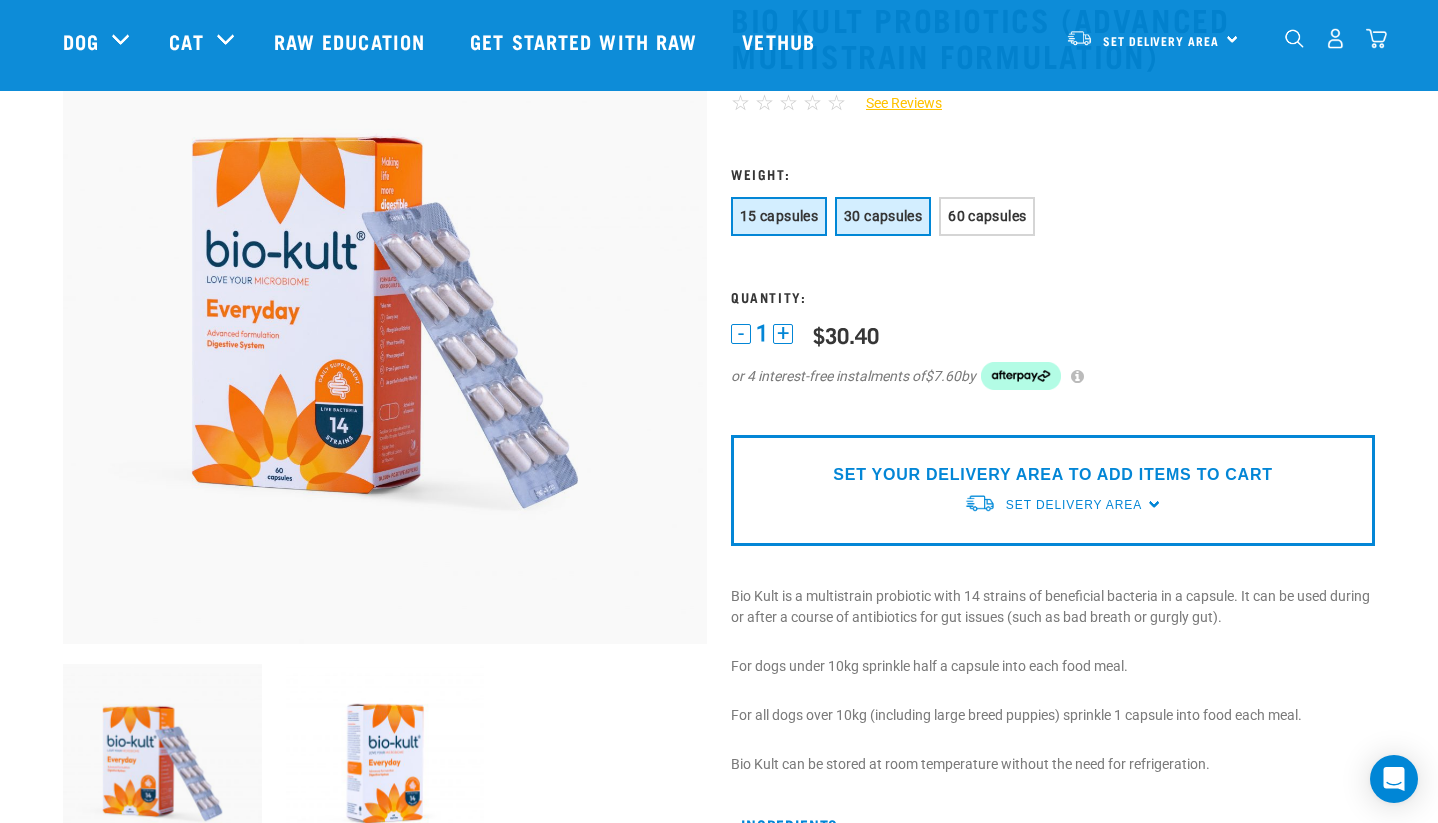 click on "15 capsules" at bounding box center [779, 216] 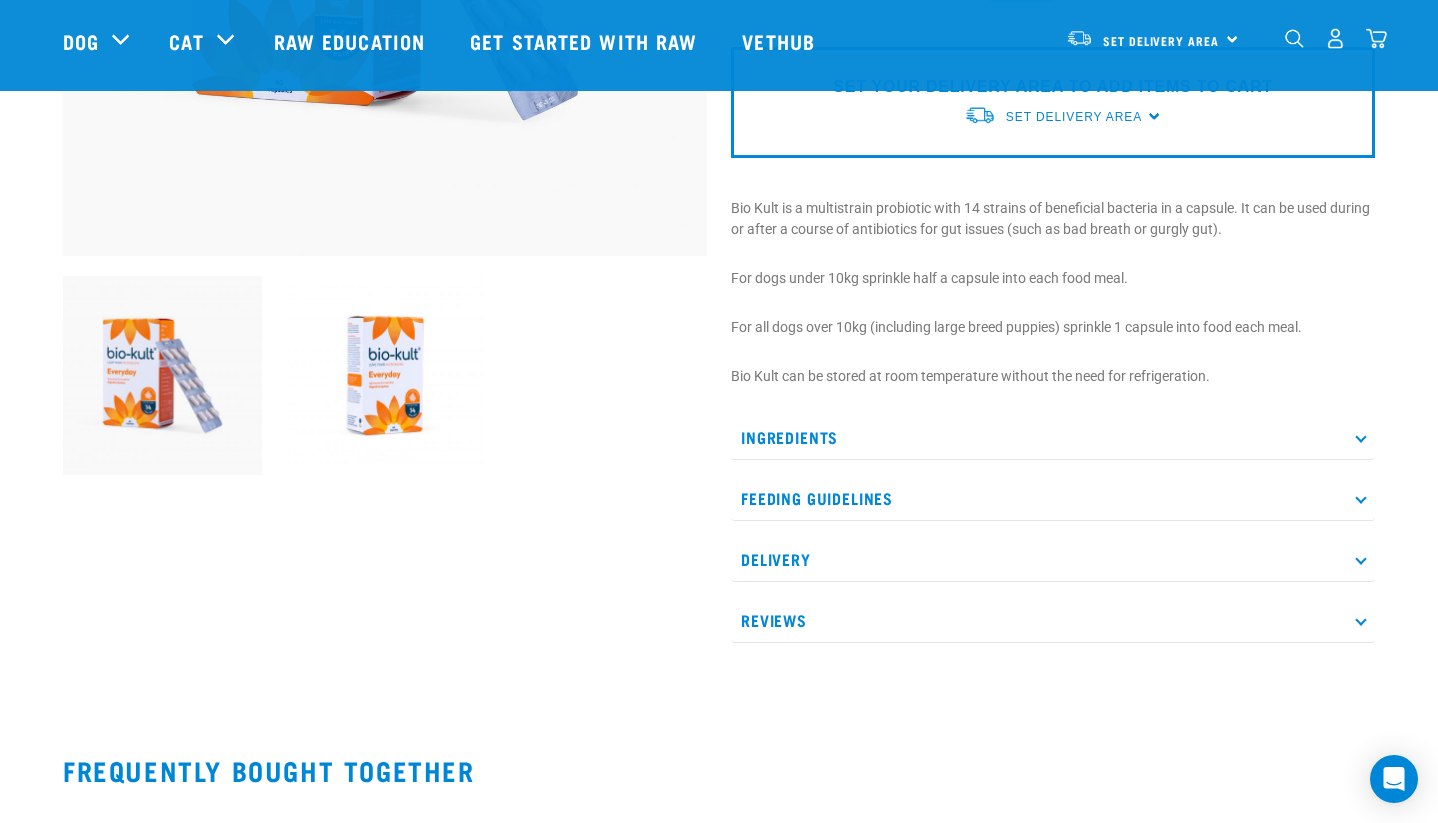scroll, scrollTop: 0, scrollLeft: 0, axis: both 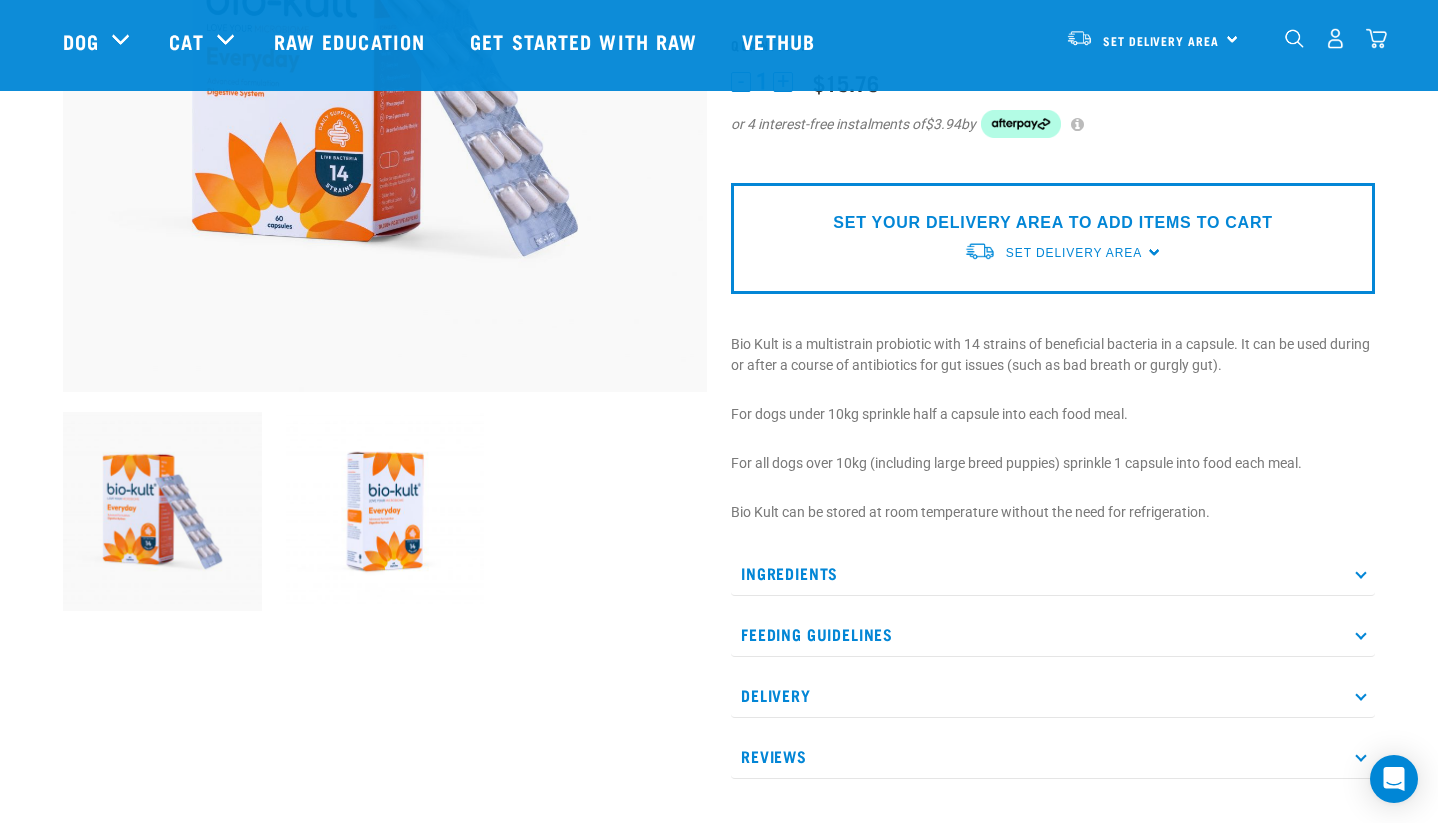 click on "Ingredients" at bounding box center [1053, 573] 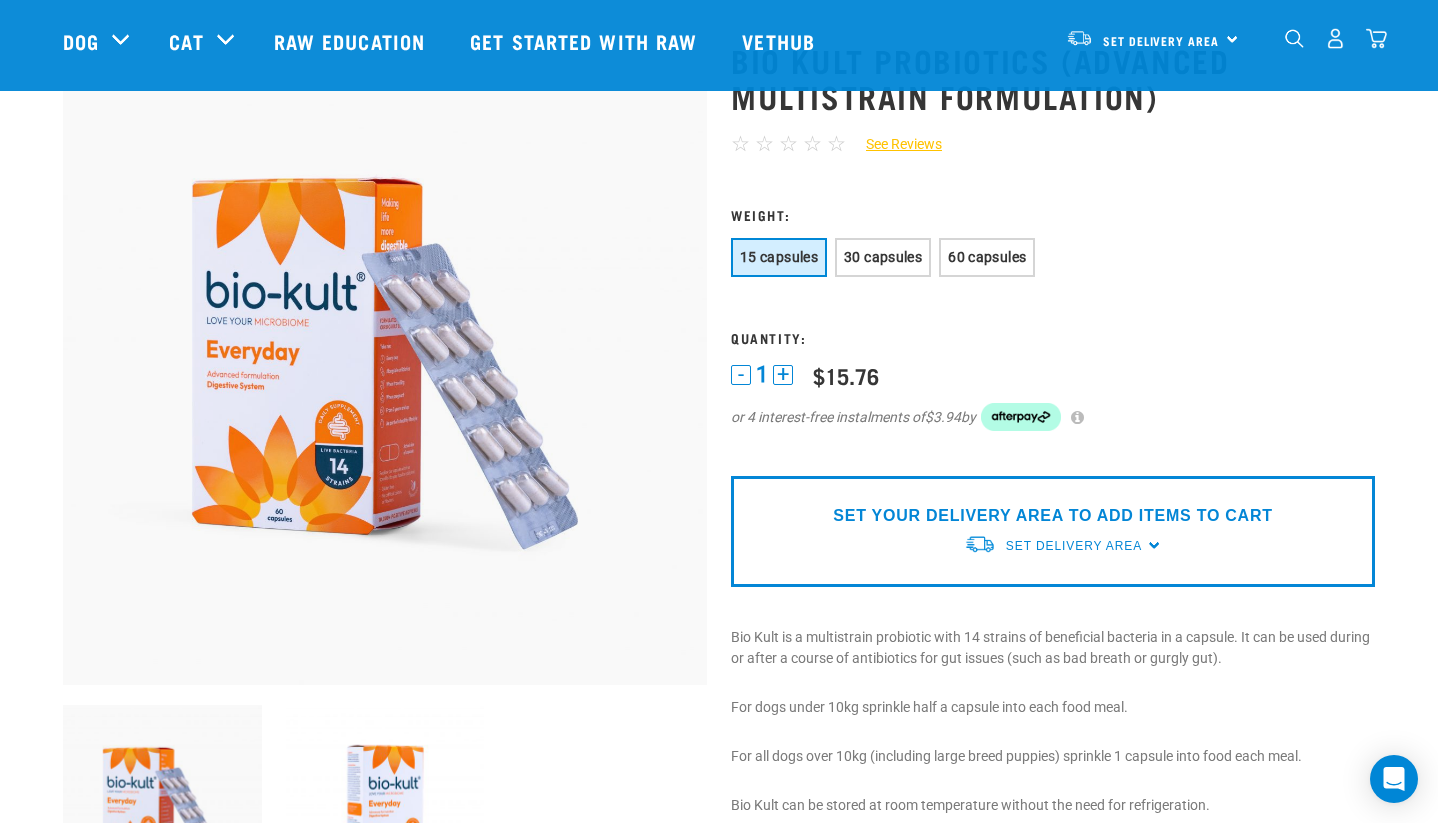 scroll, scrollTop: 78, scrollLeft: 0, axis: vertical 